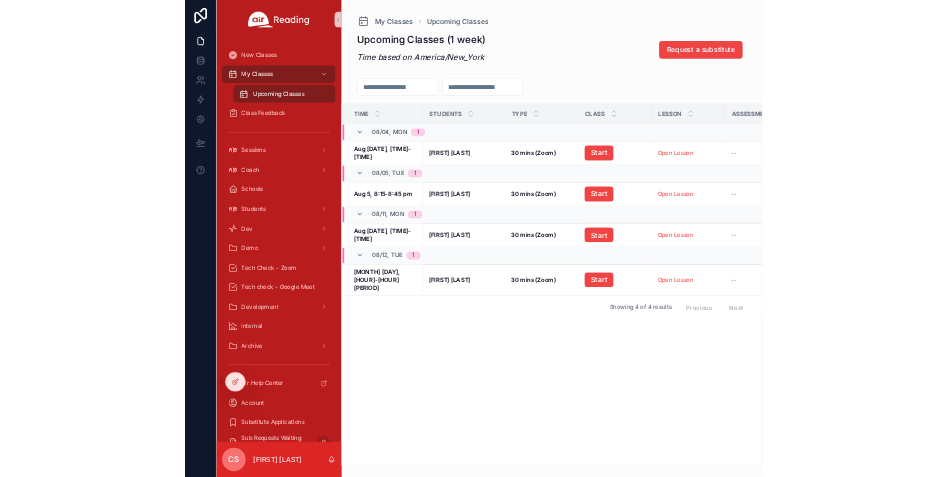 scroll, scrollTop: 0, scrollLeft: 0, axis: both 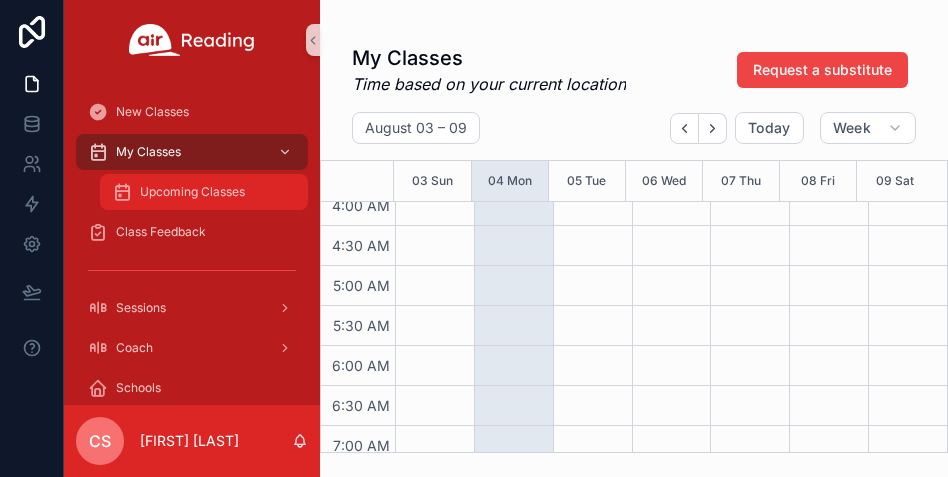 click on "Upcoming Classes" at bounding box center [192, 192] 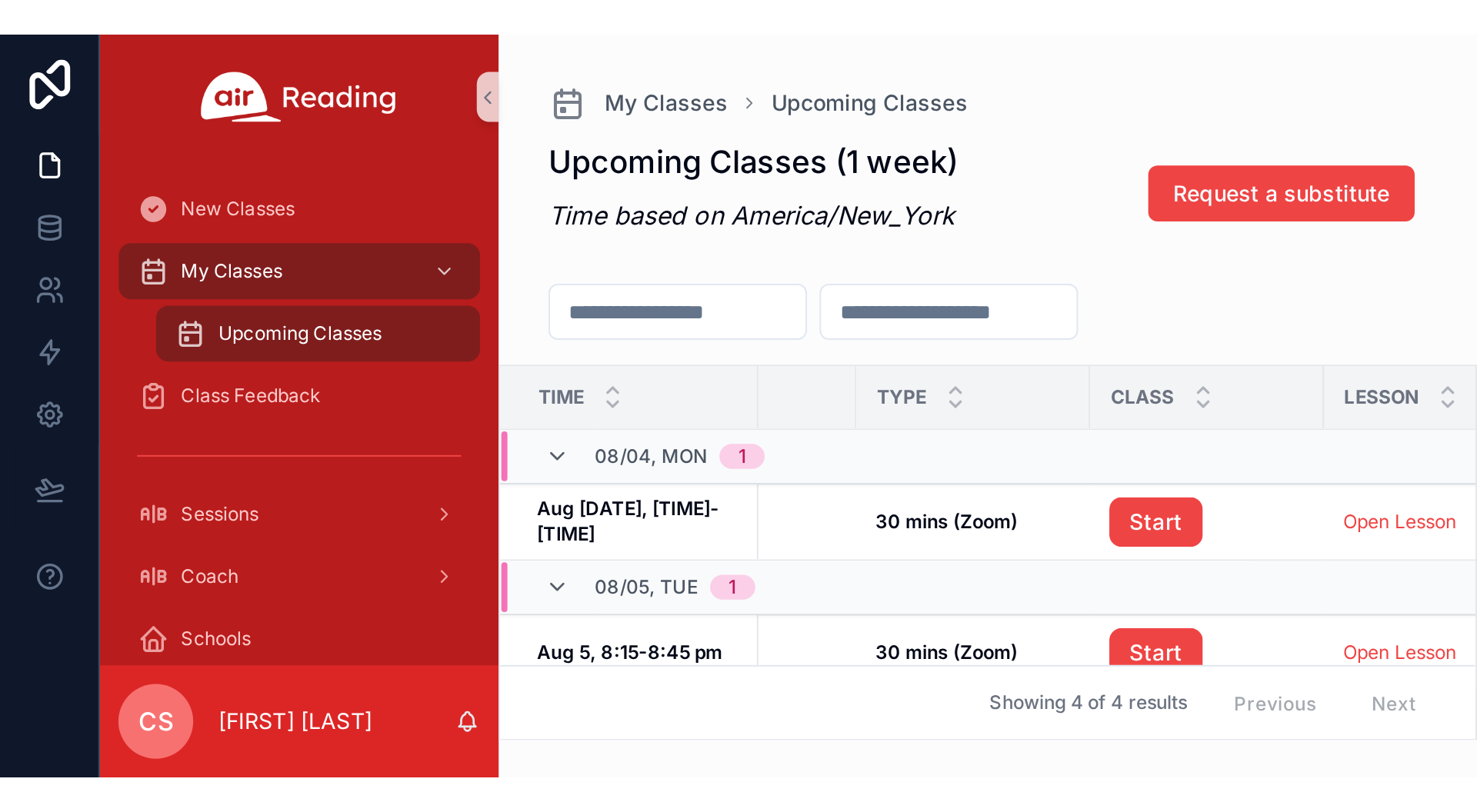 scroll, scrollTop: 1, scrollLeft: 84, axis: both 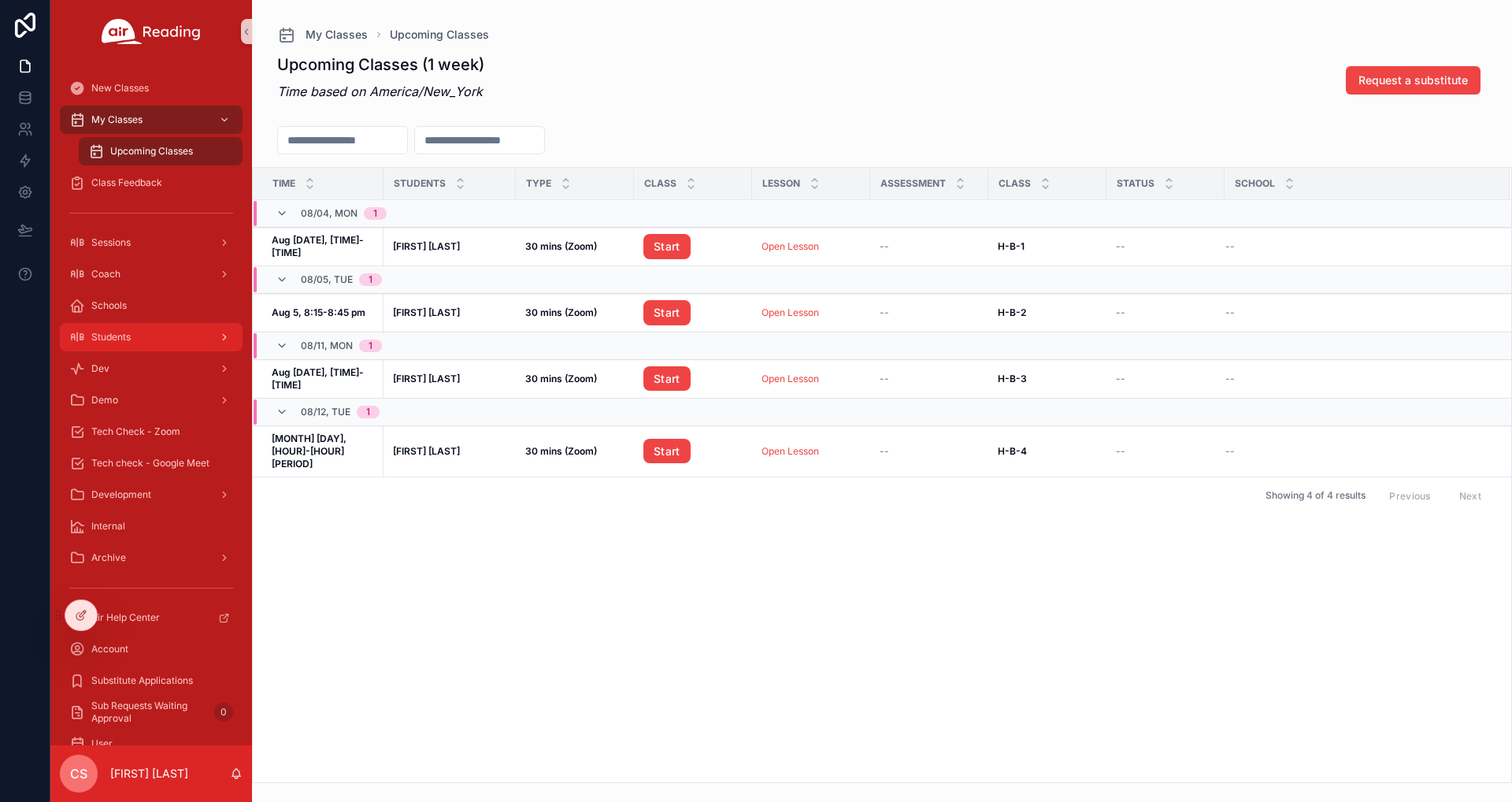 click on "Students" at bounding box center (151, 337) 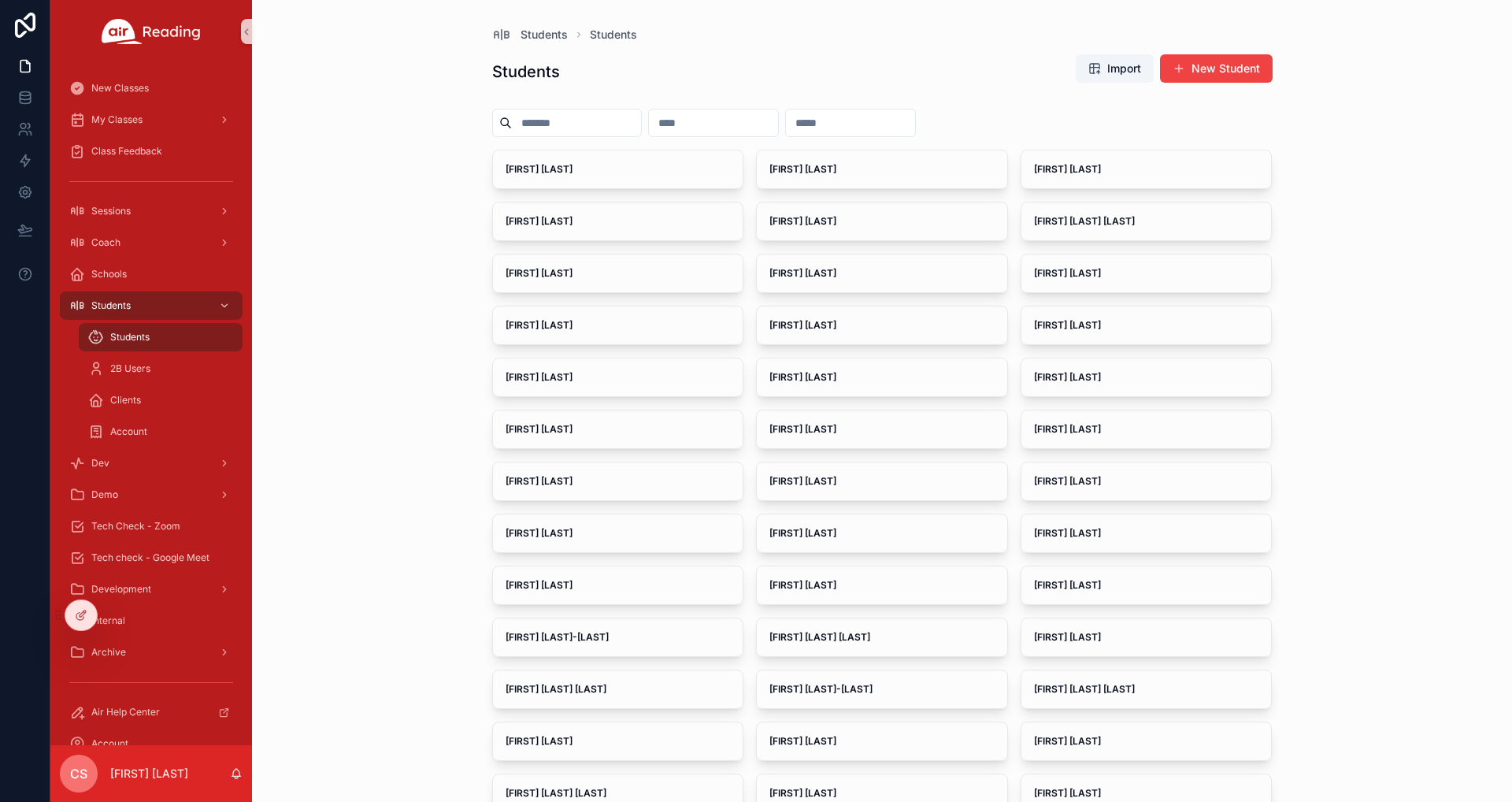 click at bounding box center (576, 123) 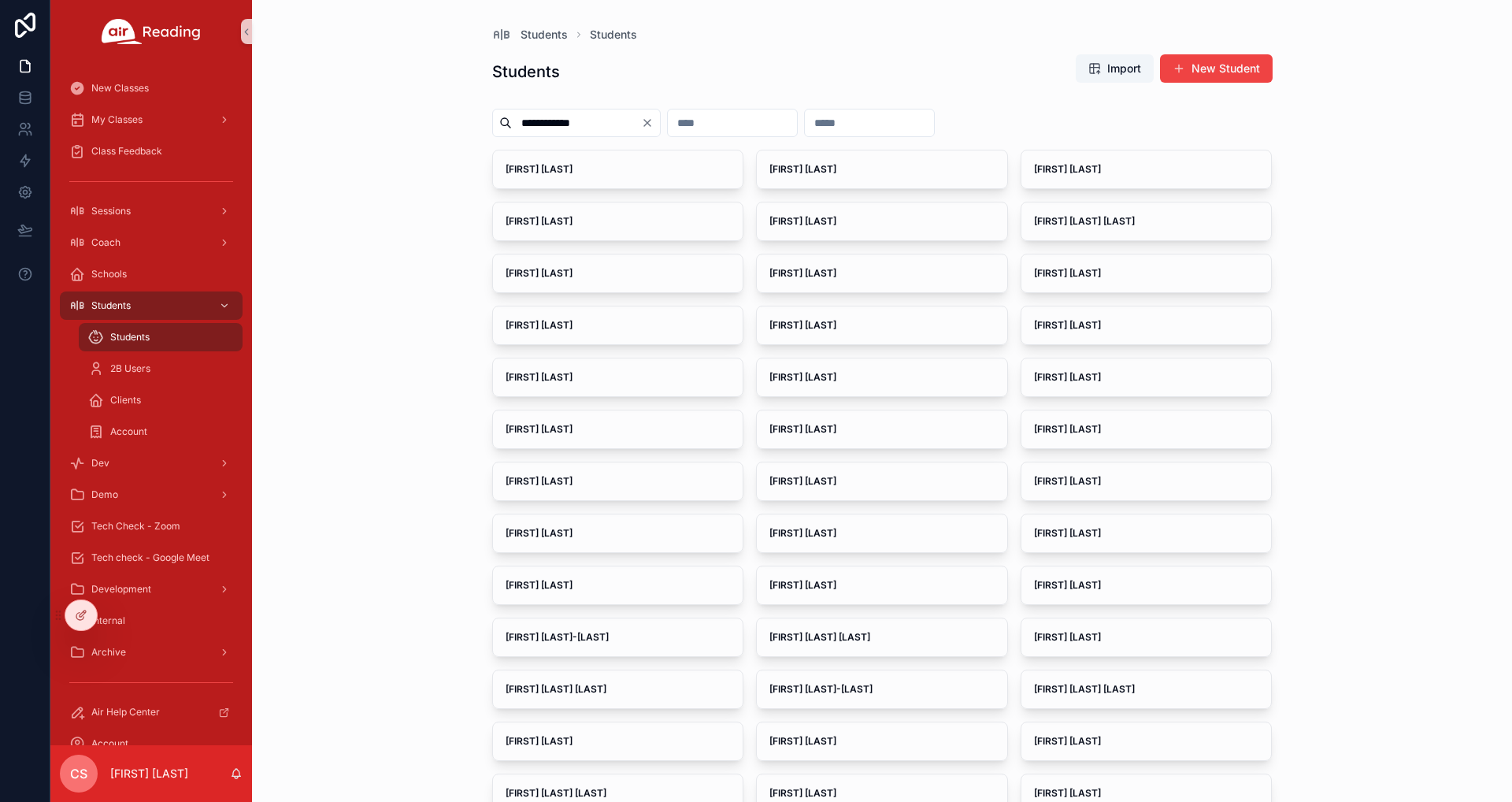 type on "**********" 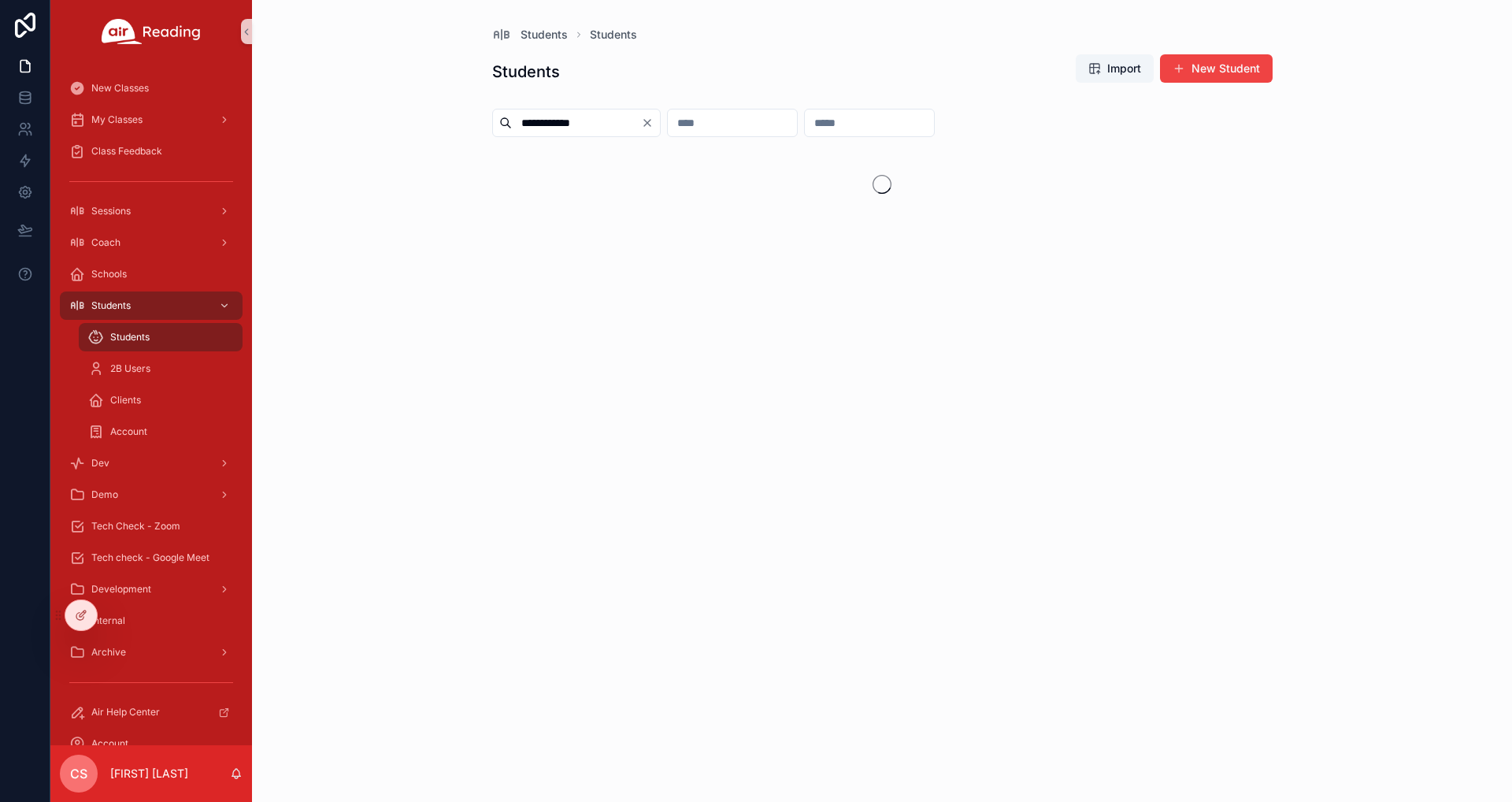 click at bounding box center (882, 184) 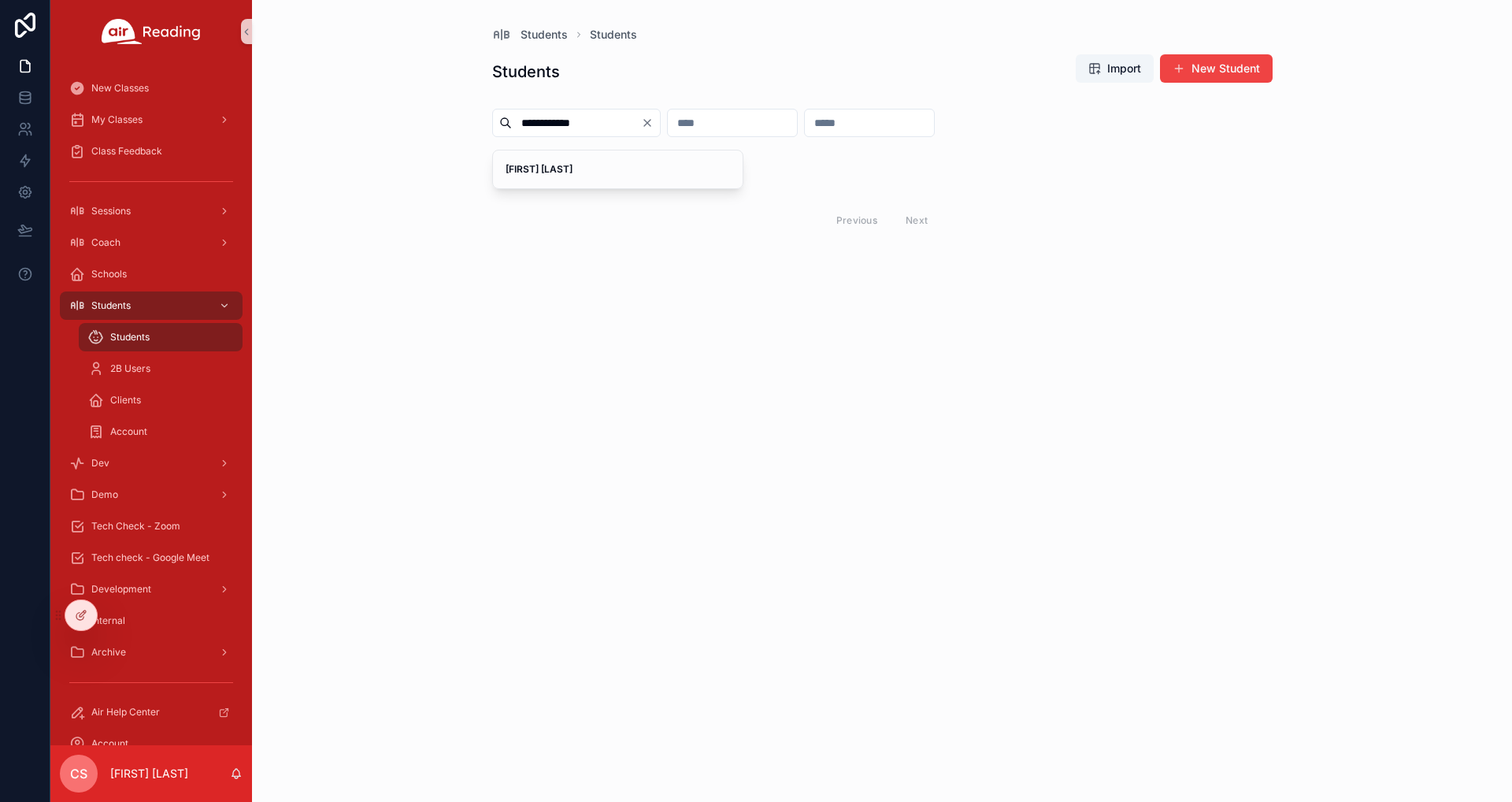 click on "[FIRST] [LAST]" at bounding box center [539, 169] 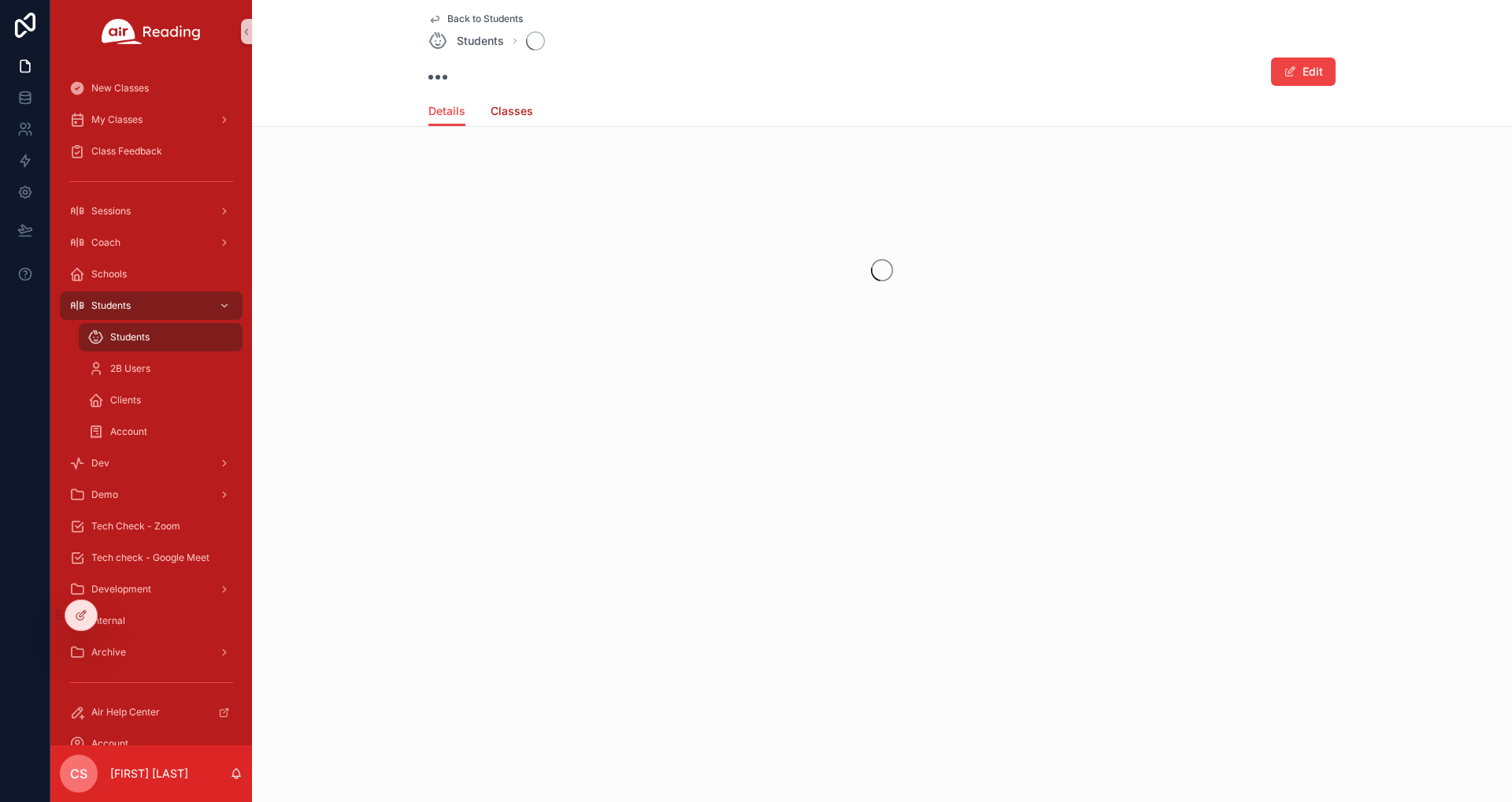 click on "Classes" at bounding box center (512, 111) 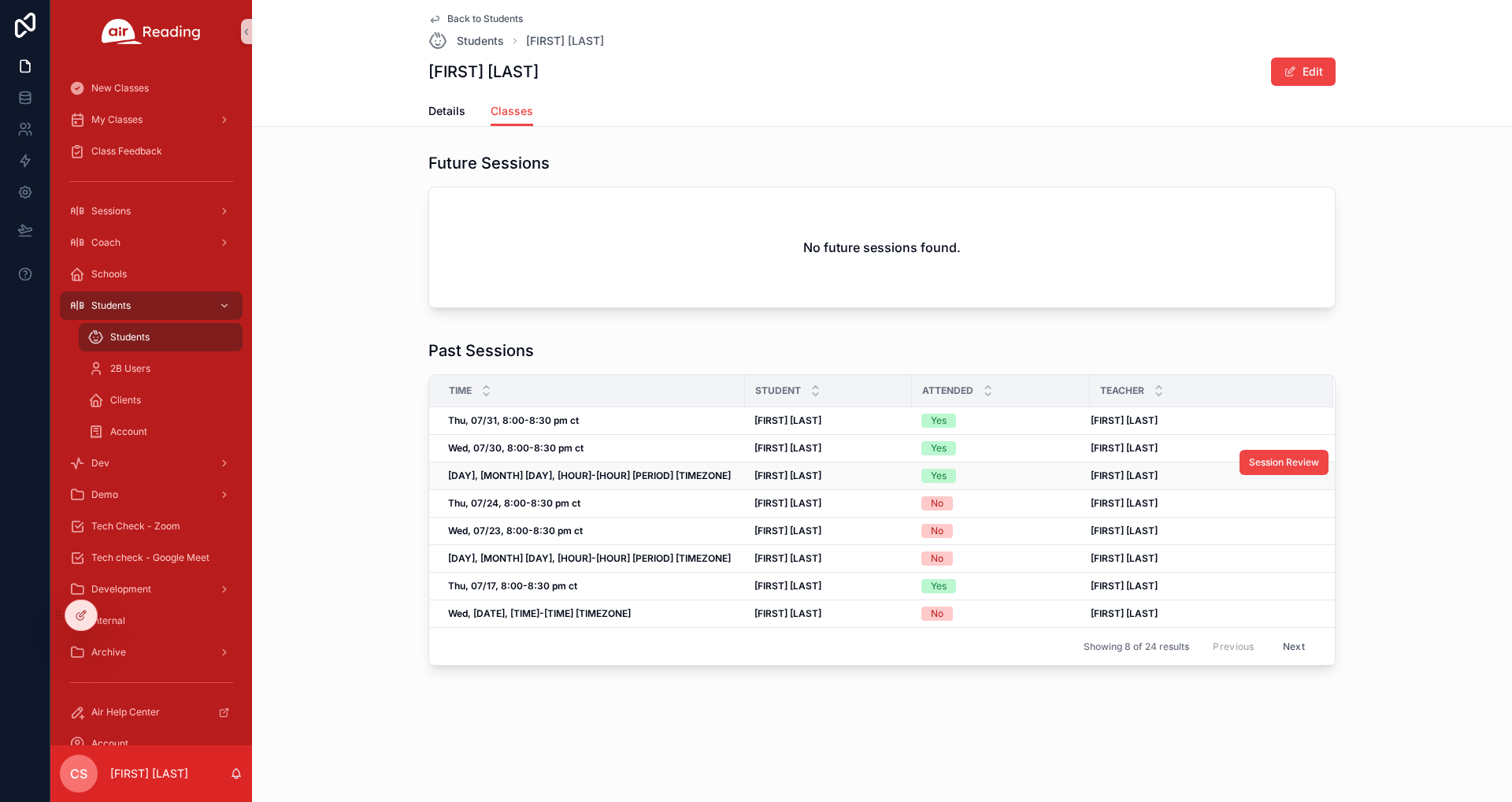 click on "[FIRST] [LAST]" at bounding box center (788, 475) 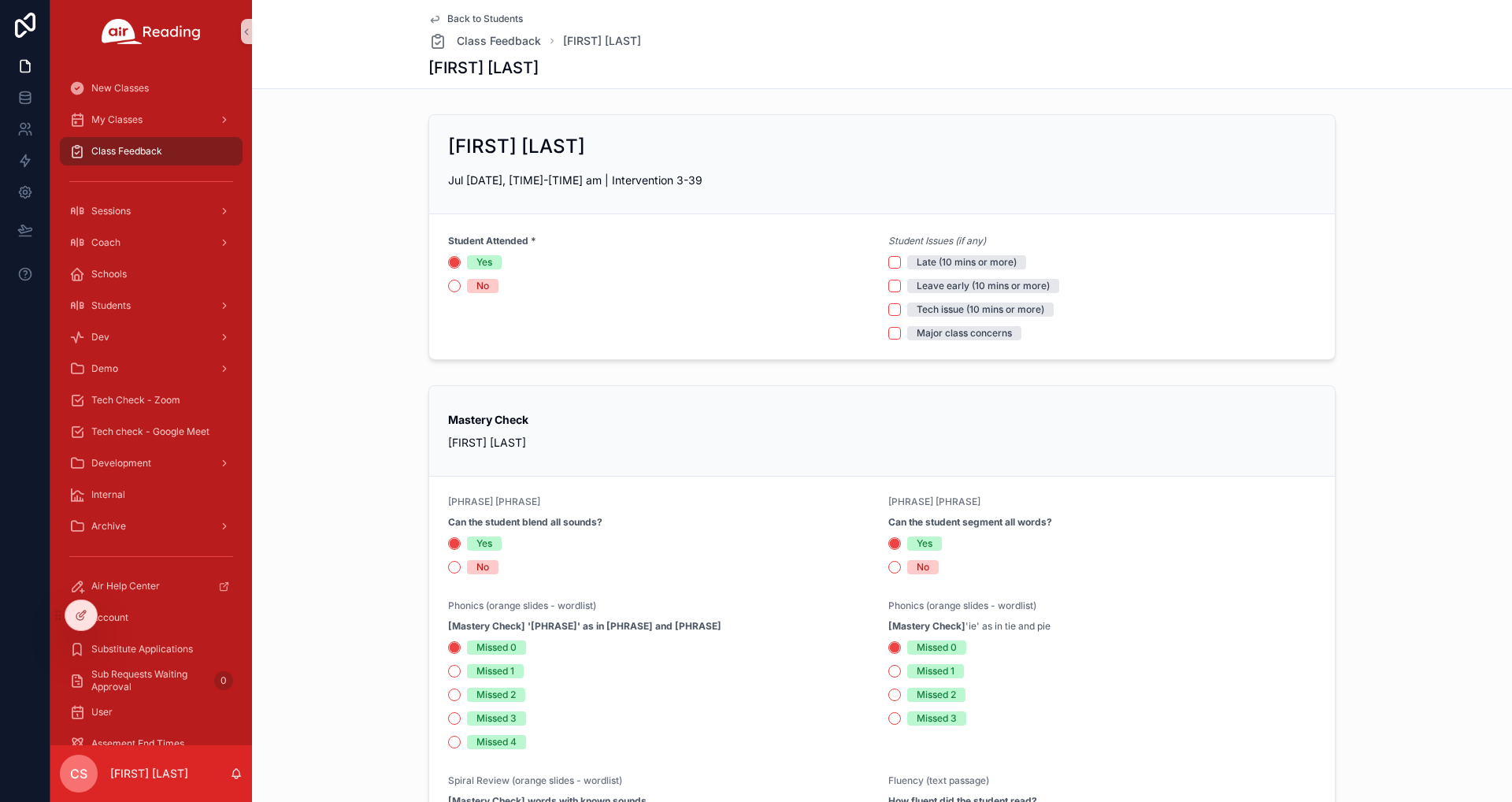 click on "Back to Students" at bounding box center (485, 19) 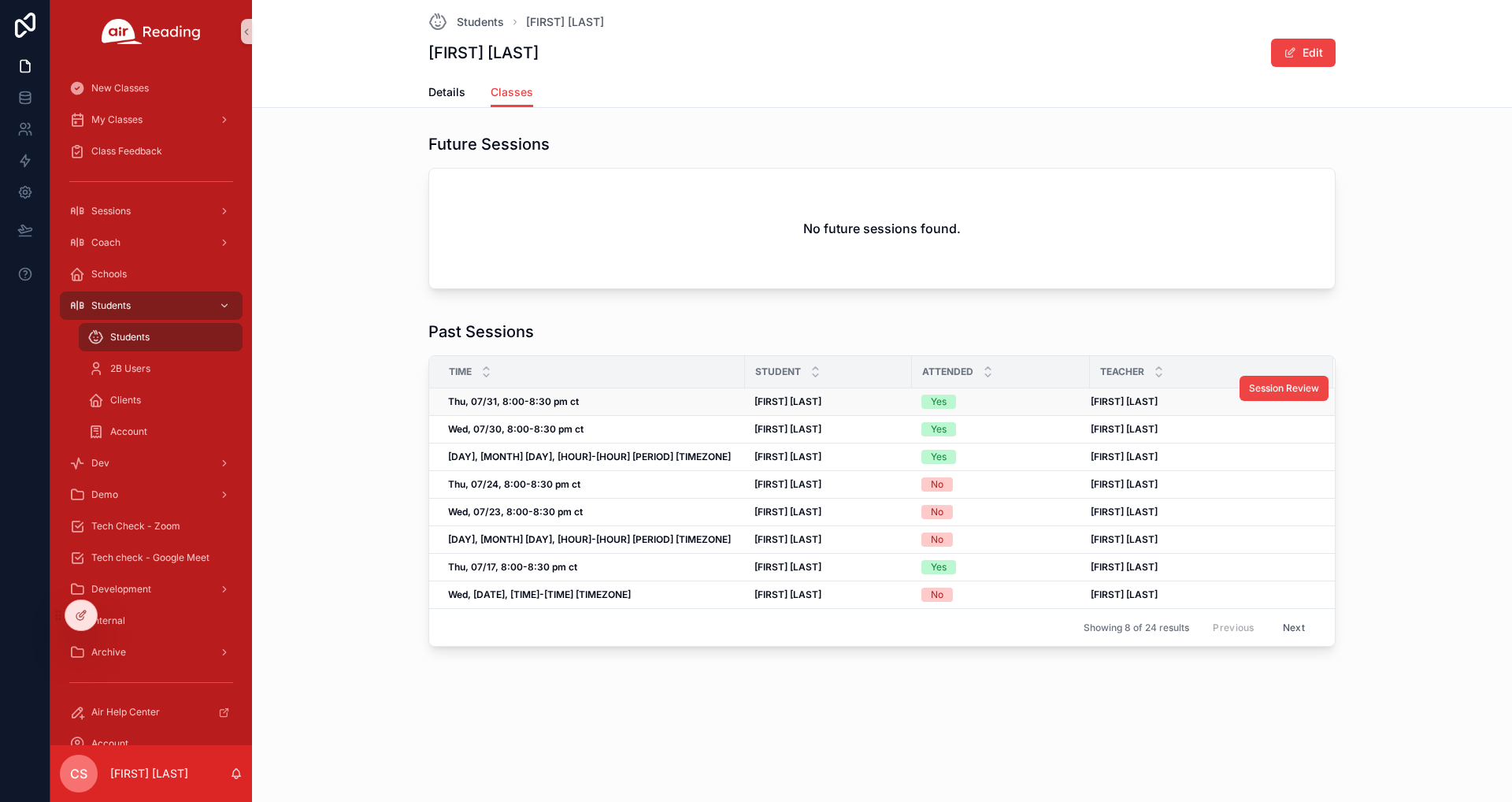 click on "Thu, [DATE], [TIME]-[TIME] [TIMEZONE] Thu, [DATE], [TIME]-[TIME] [TIMEZONE]" at bounding box center (587, 402) 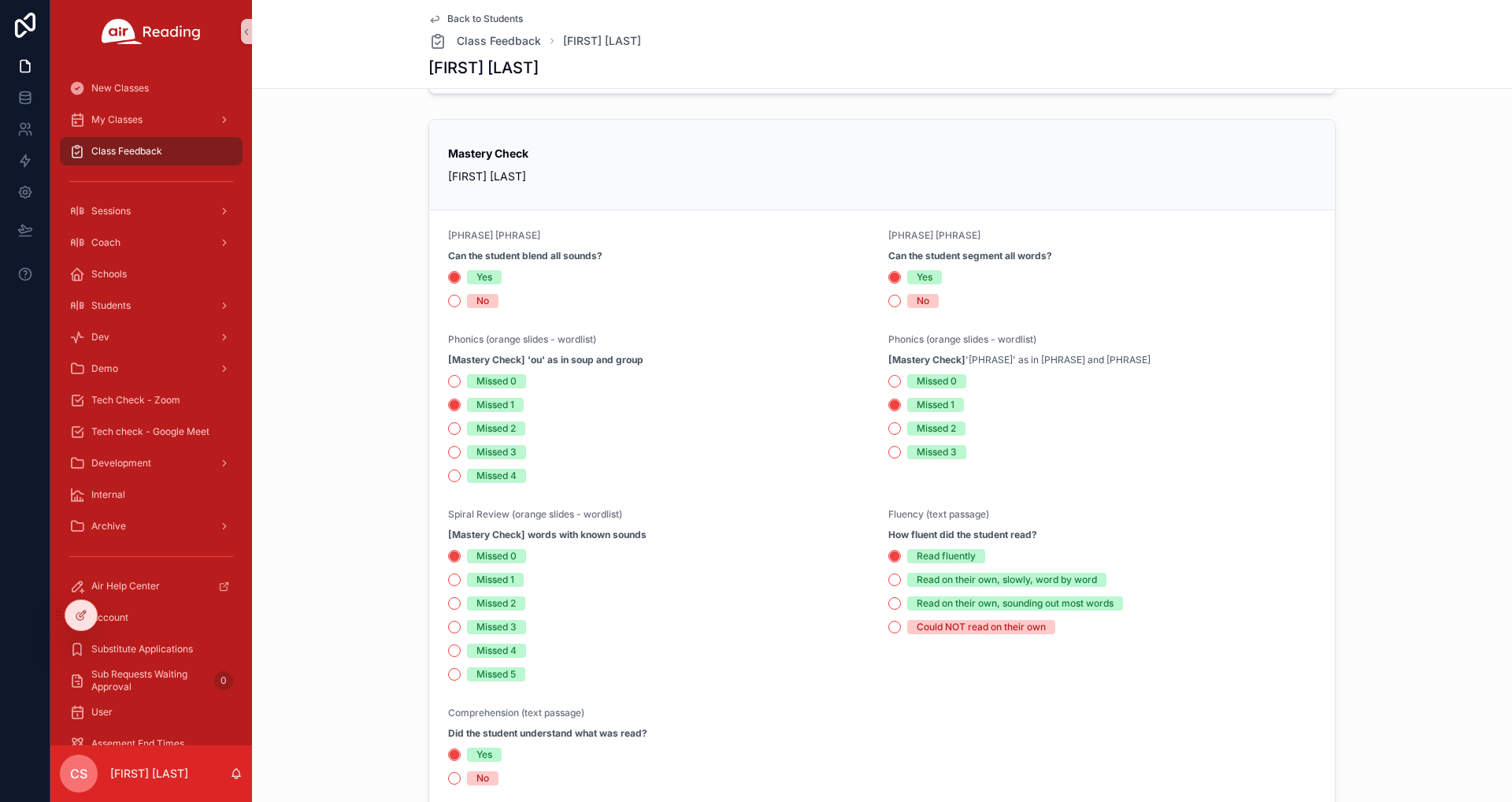 scroll, scrollTop: 273, scrollLeft: 0, axis: vertical 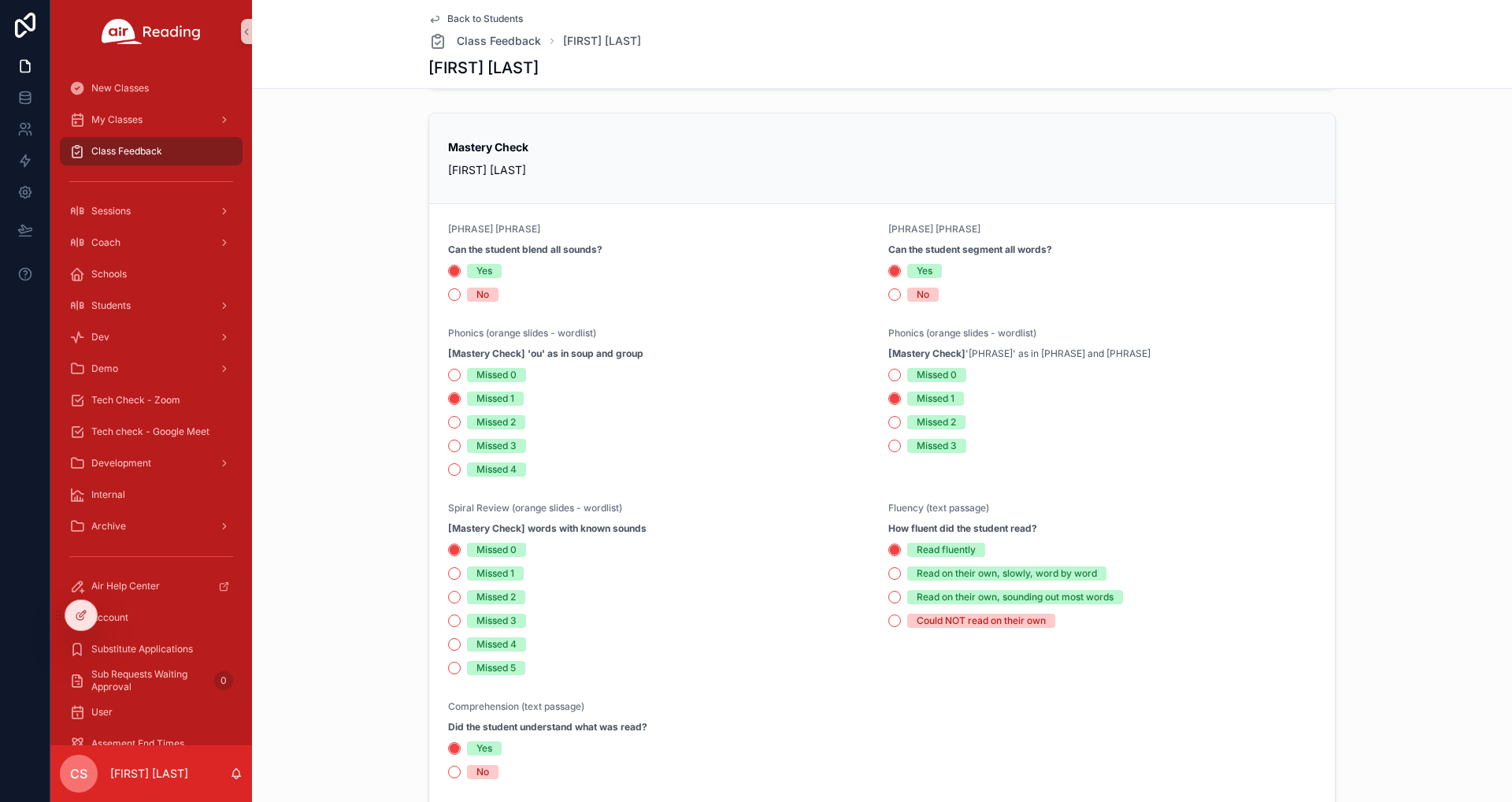 click on "Back to Students" at bounding box center [485, 19] 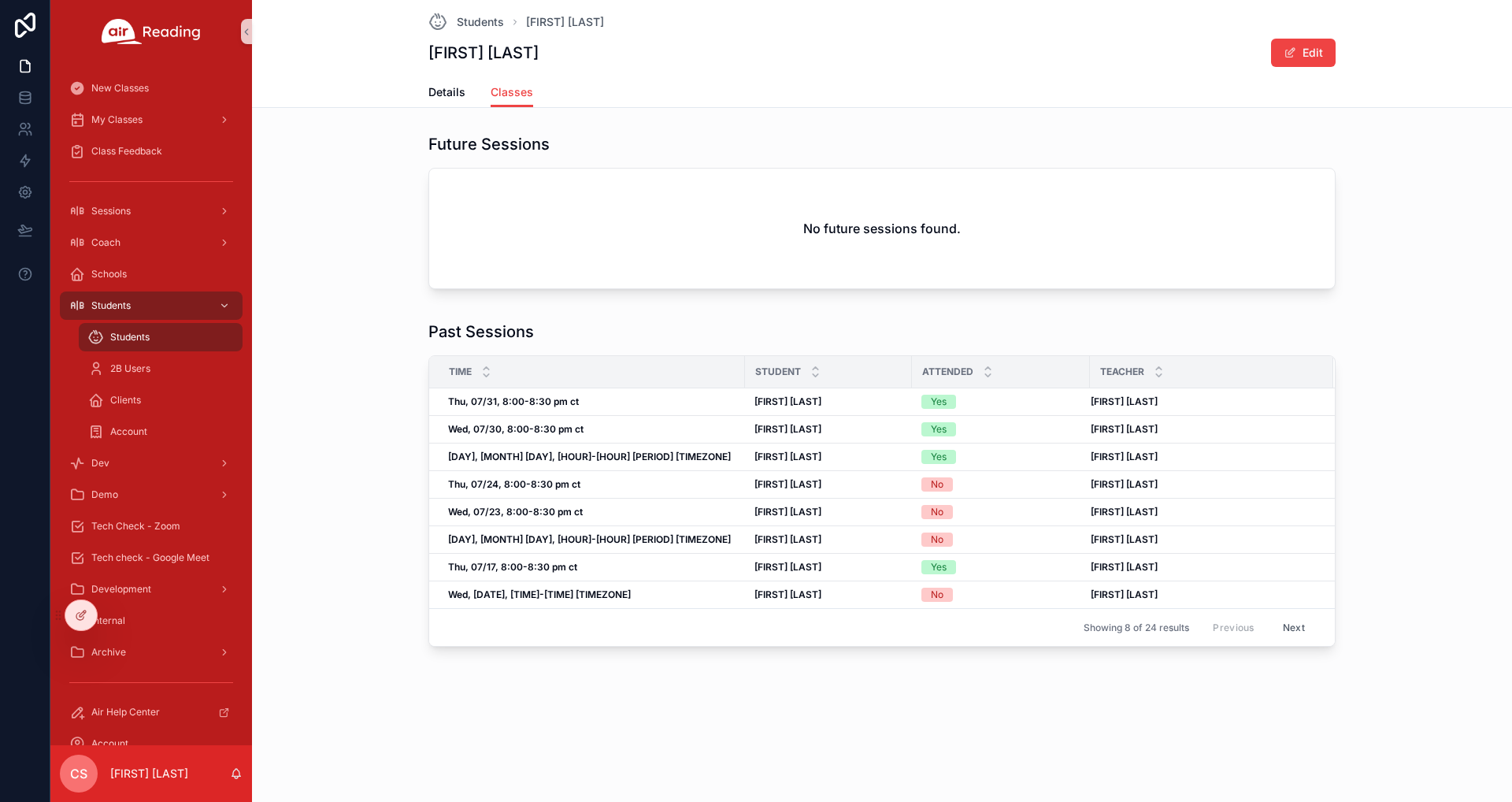 scroll, scrollTop: 0, scrollLeft: 0, axis: both 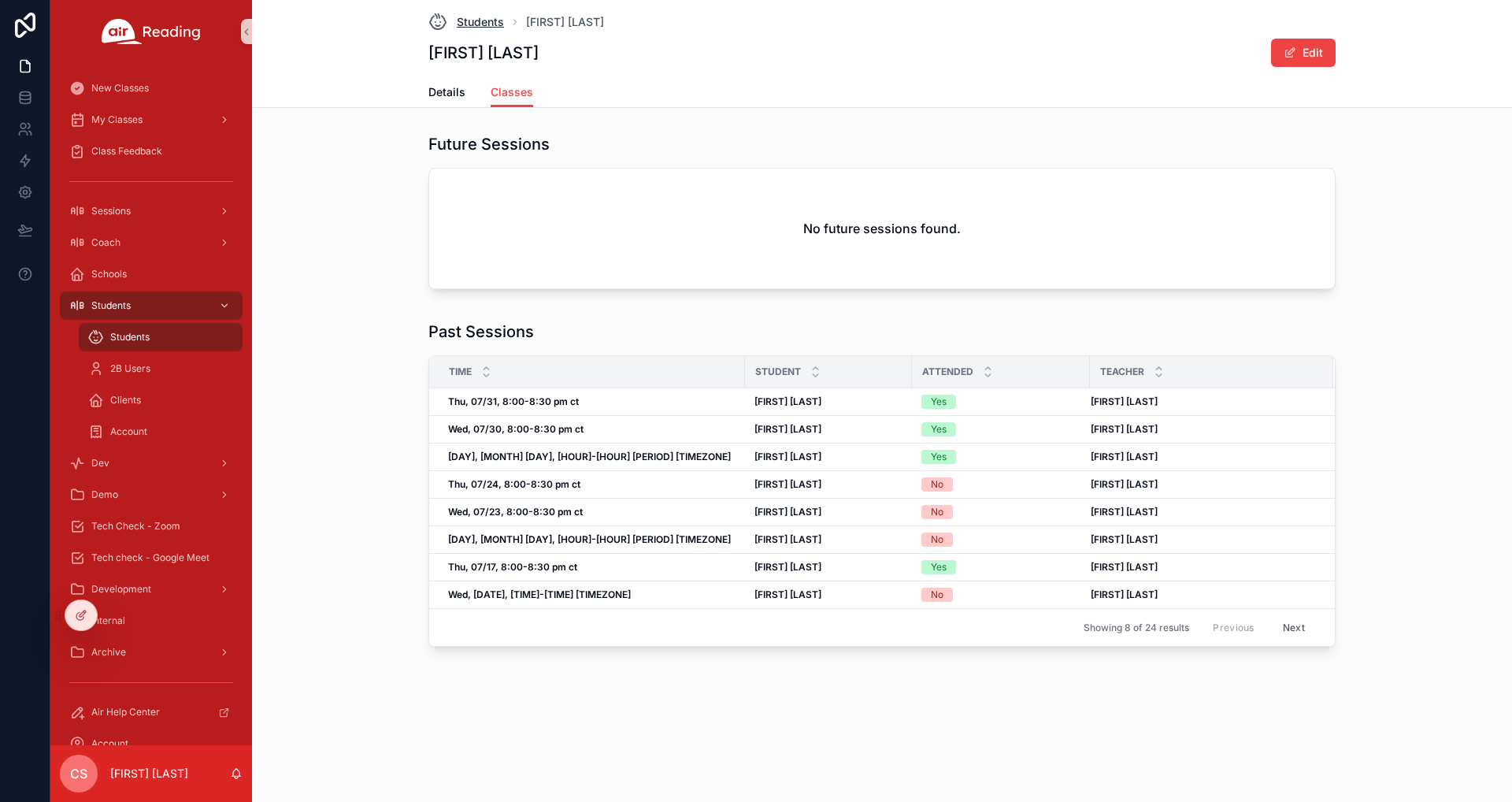 click on "Students" at bounding box center [480, 22] 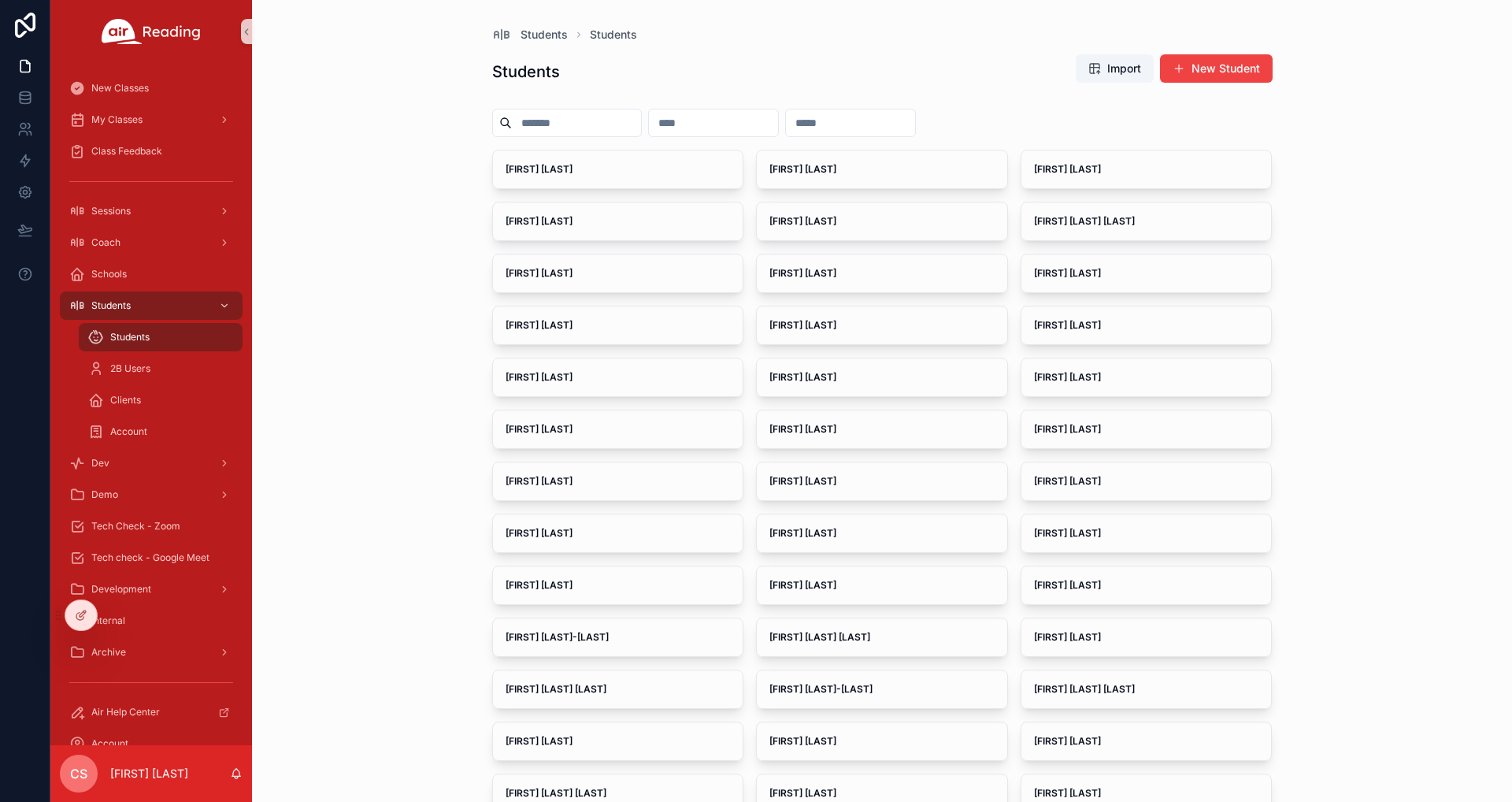 click at bounding box center [576, 123] 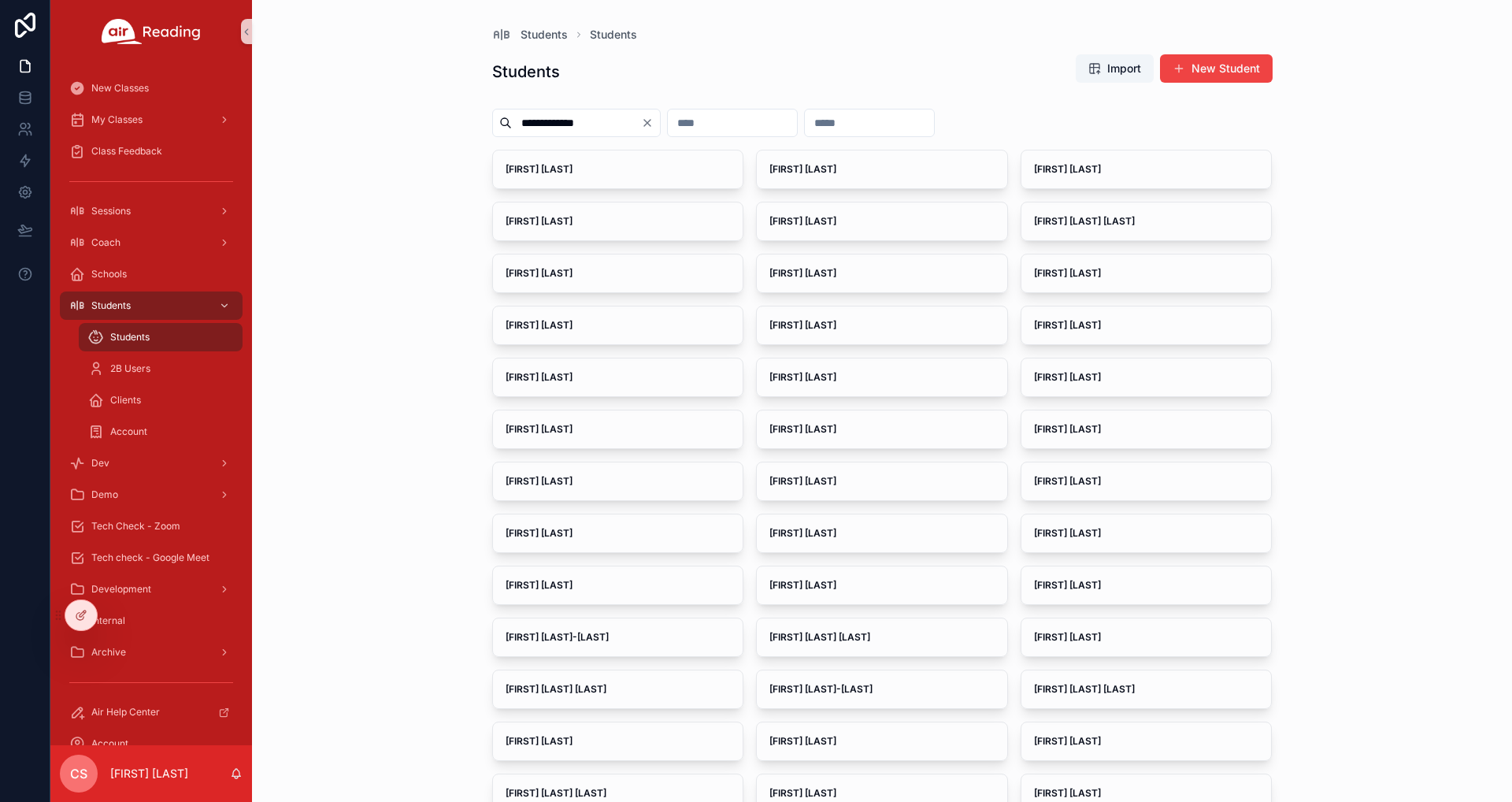 type on "**********" 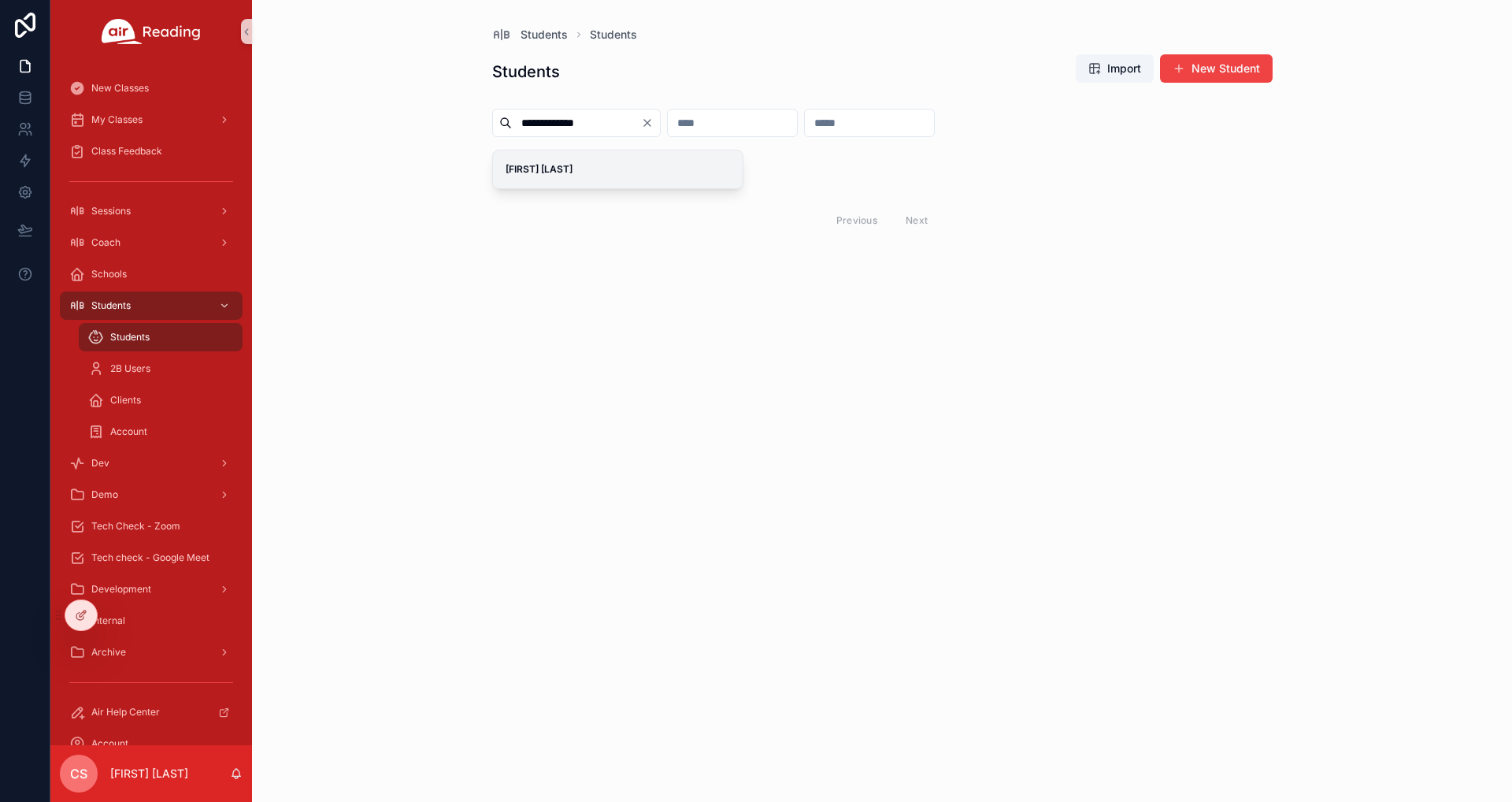 click on "[FIRST] [LAST]" at bounding box center [539, 169] 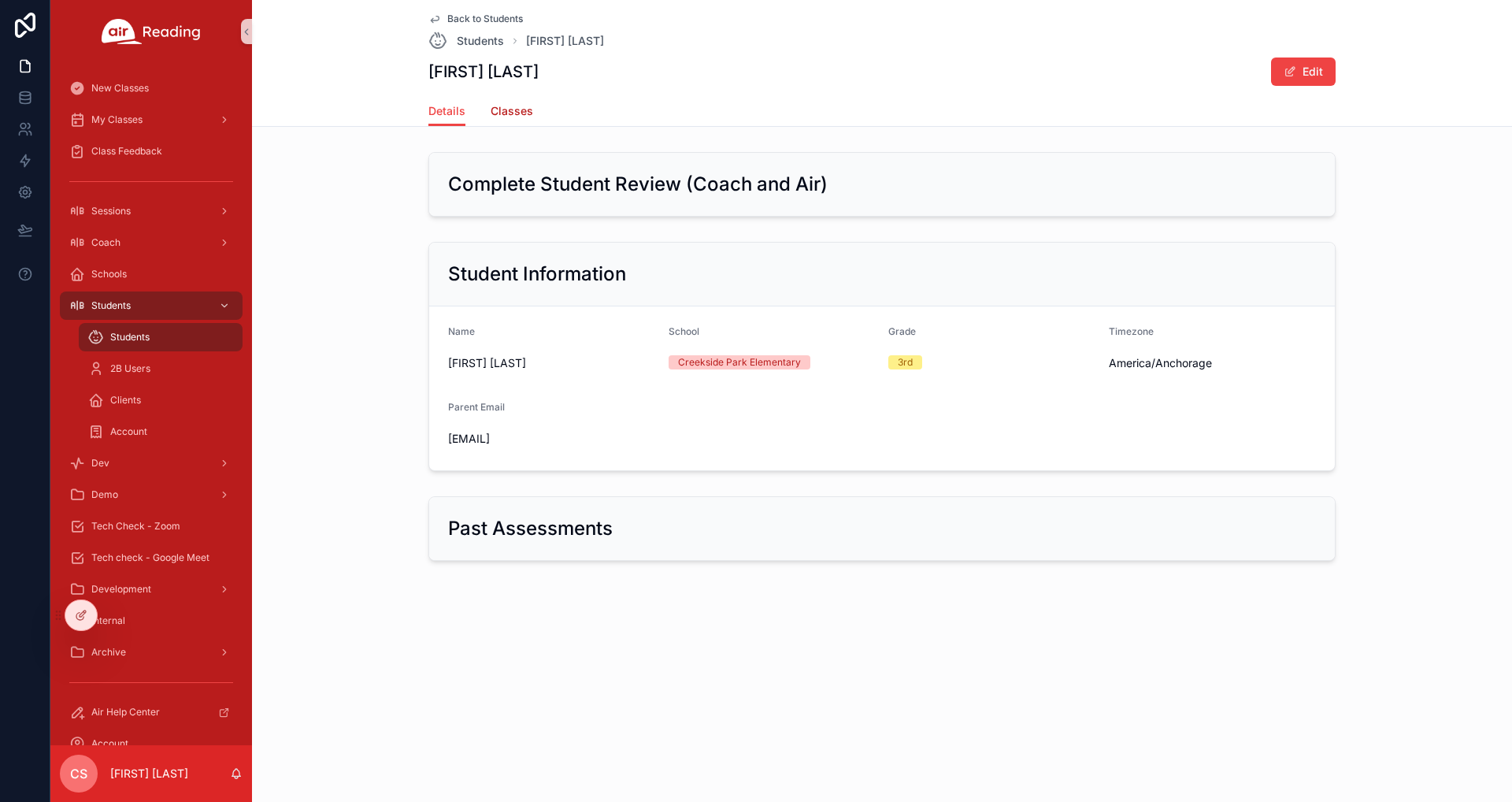 click on "Classes" at bounding box center (512, 111) 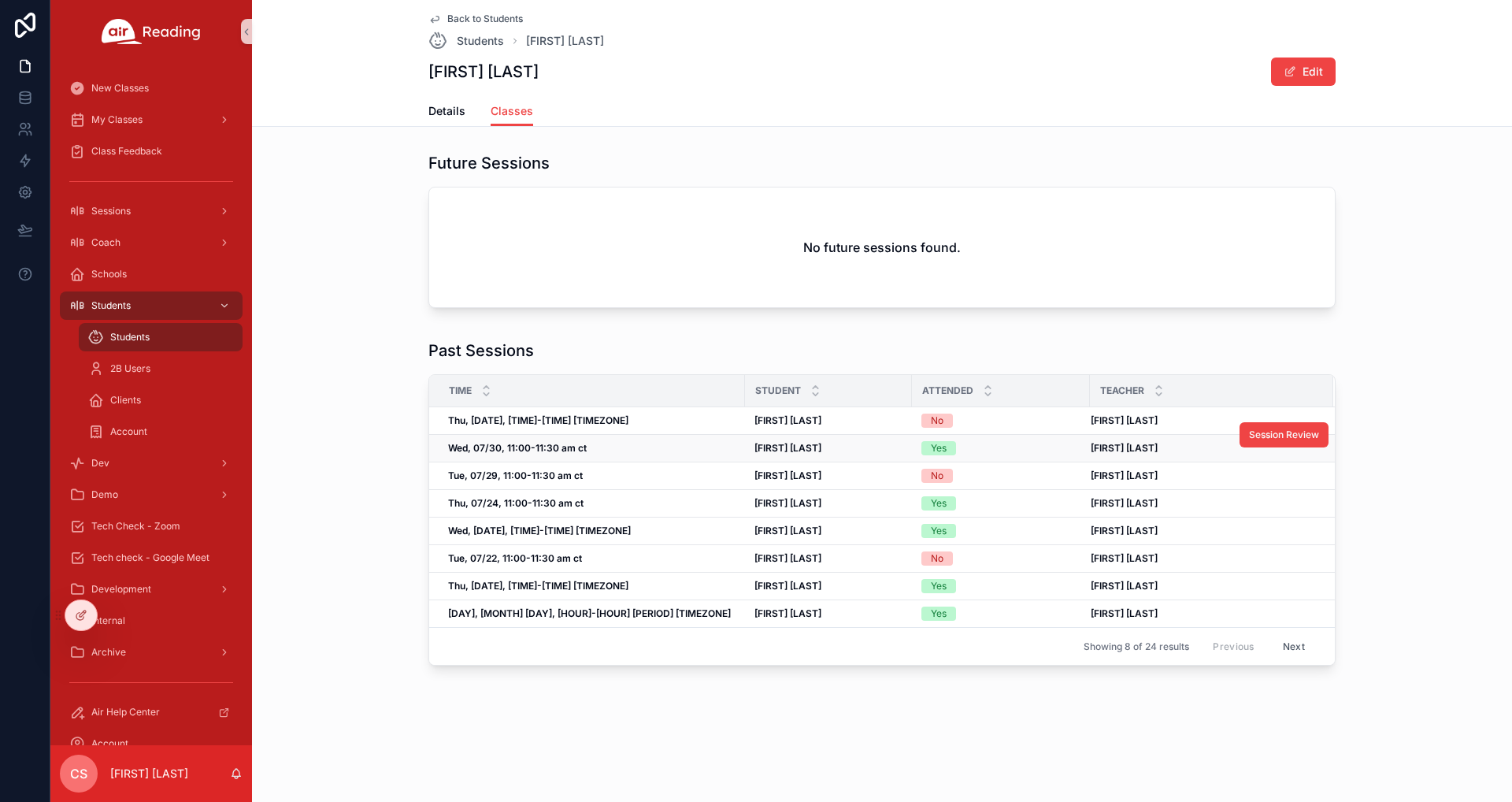 click on "[DAY], [MONTH] [DAY], [HOUR]-[HOUR] [PERIOD] [TIMEZONE] [DAY], [MONTH] [DAY], [HOUR]-[HOUR] [PERIOD] [TIMEZONE]" at bounding box center [591, 448] 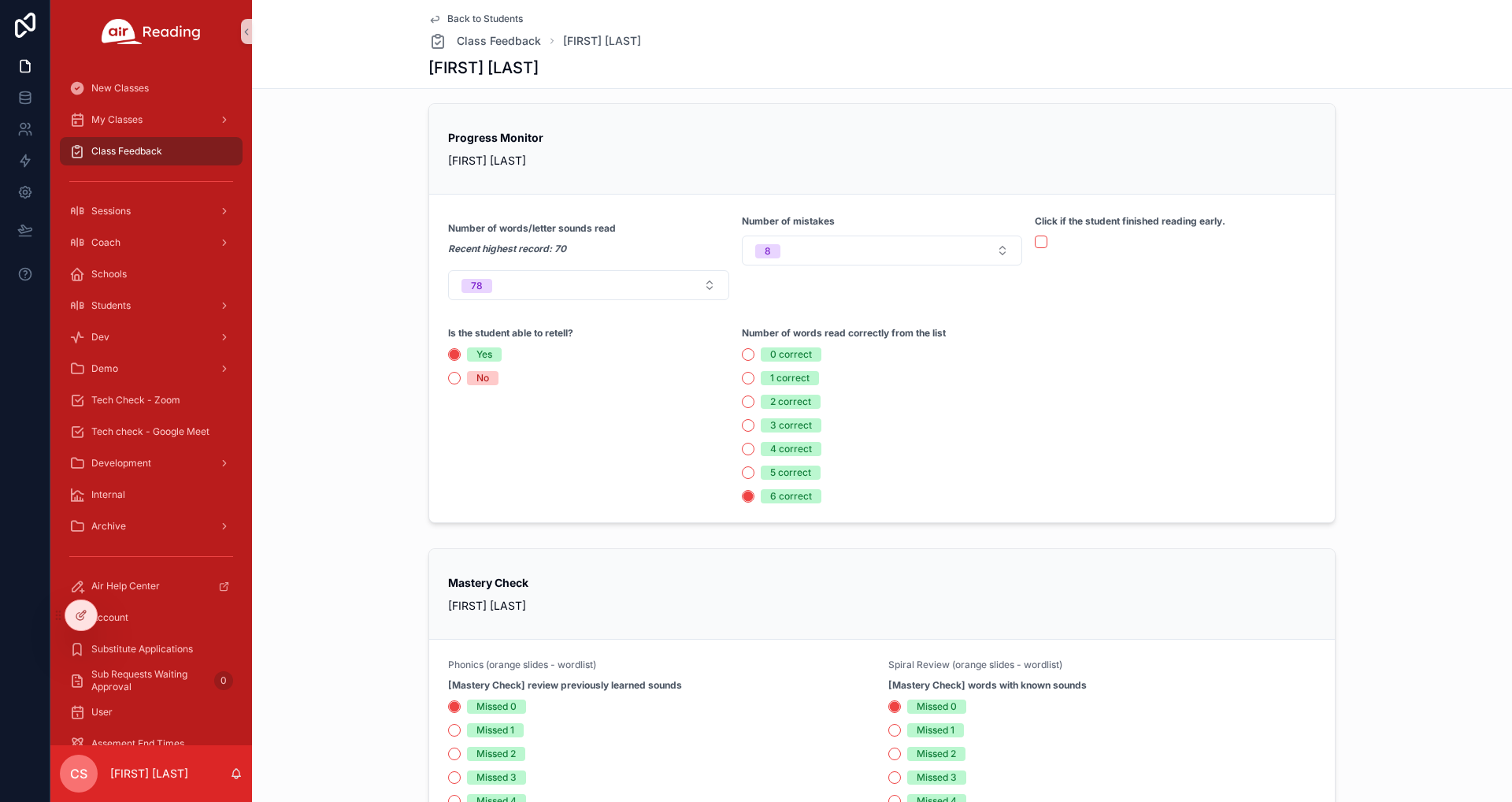 scroll, scrollTop: 241, scrollLeft: 0, axis: vertical 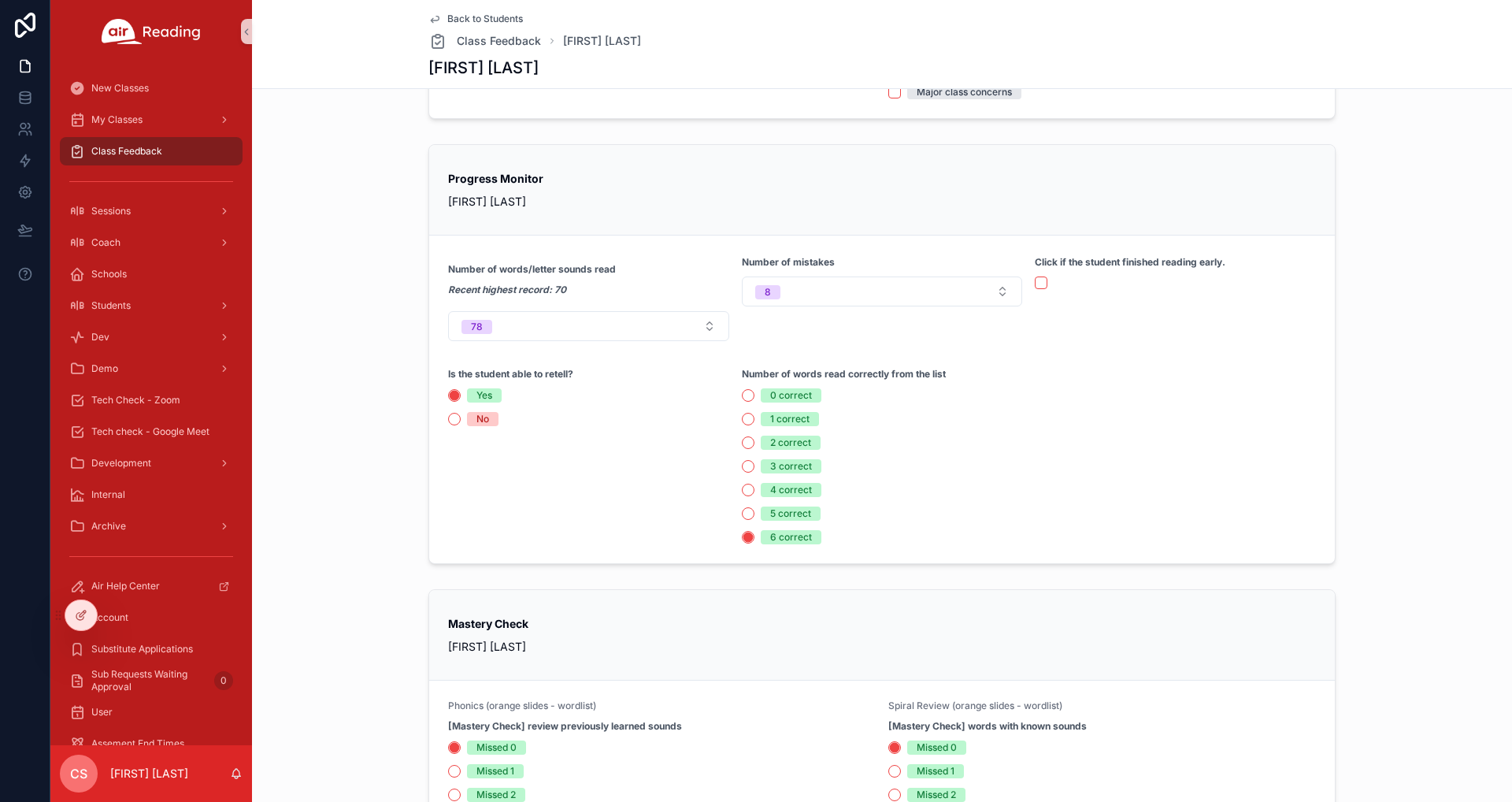 click on "Back to Students" at bounding box center (485, 19) 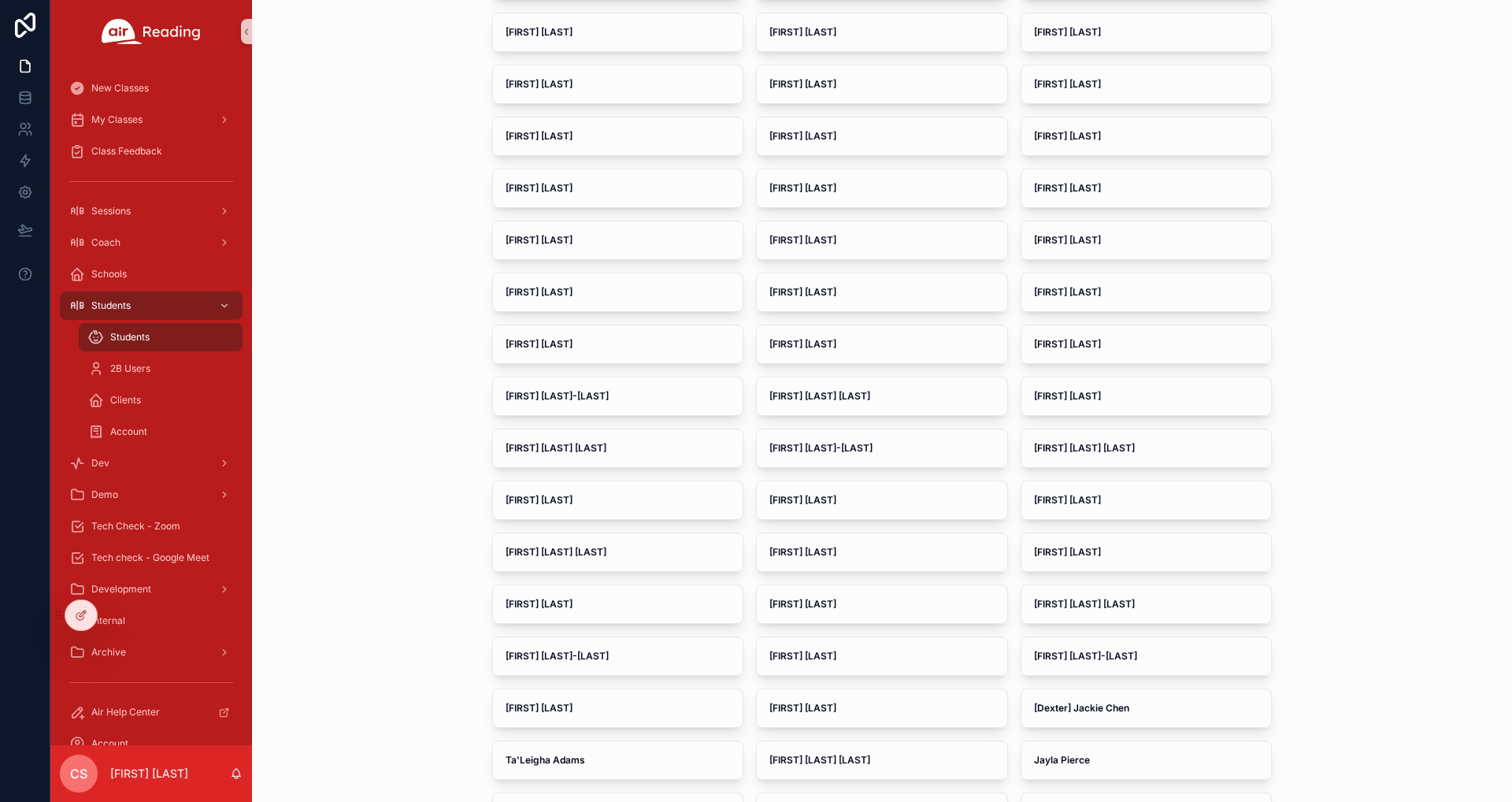scroll, scrollTop: 0, scrollLeft: 0, axis: both 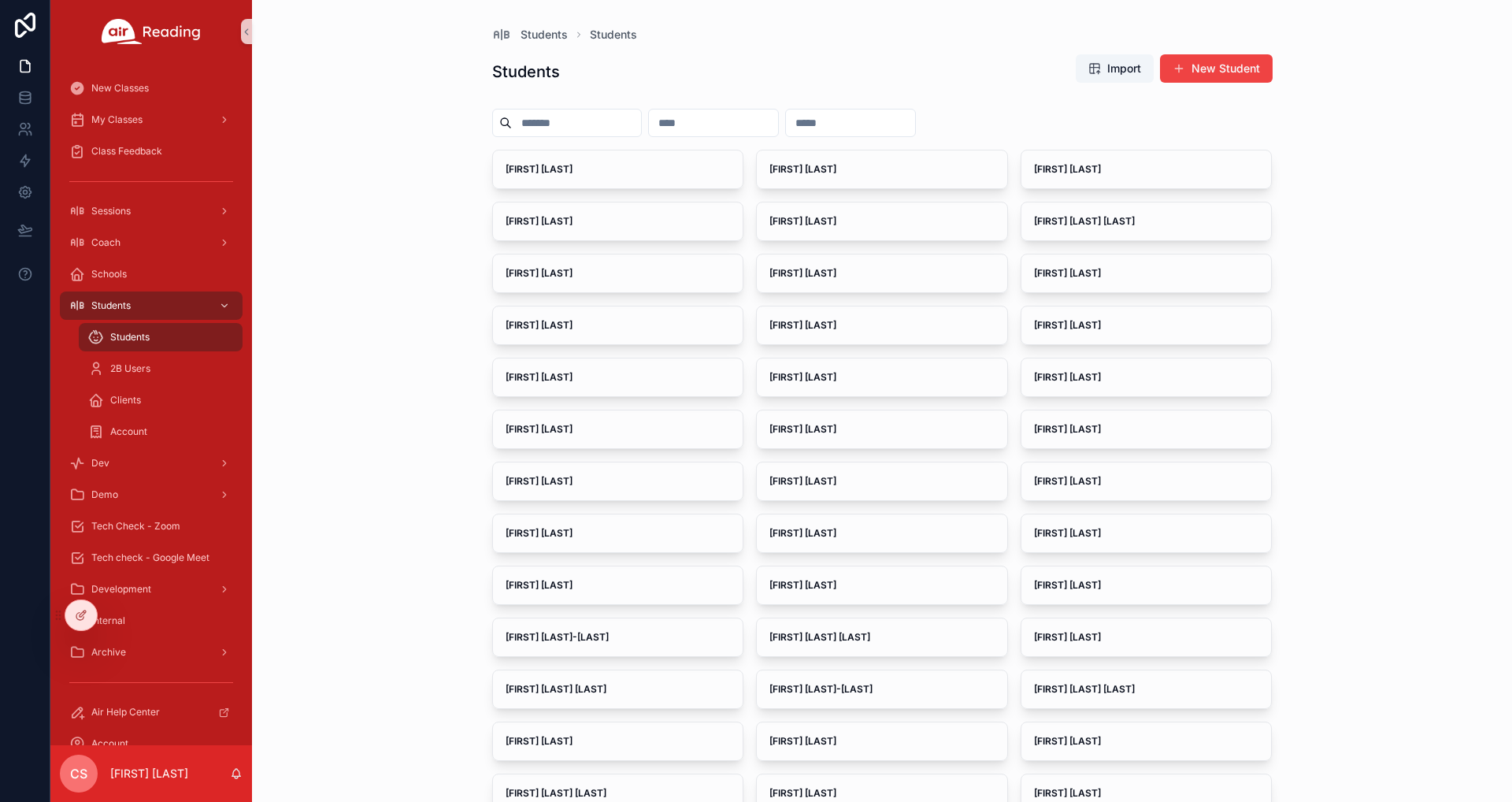 click at bounding box center (576, 123) 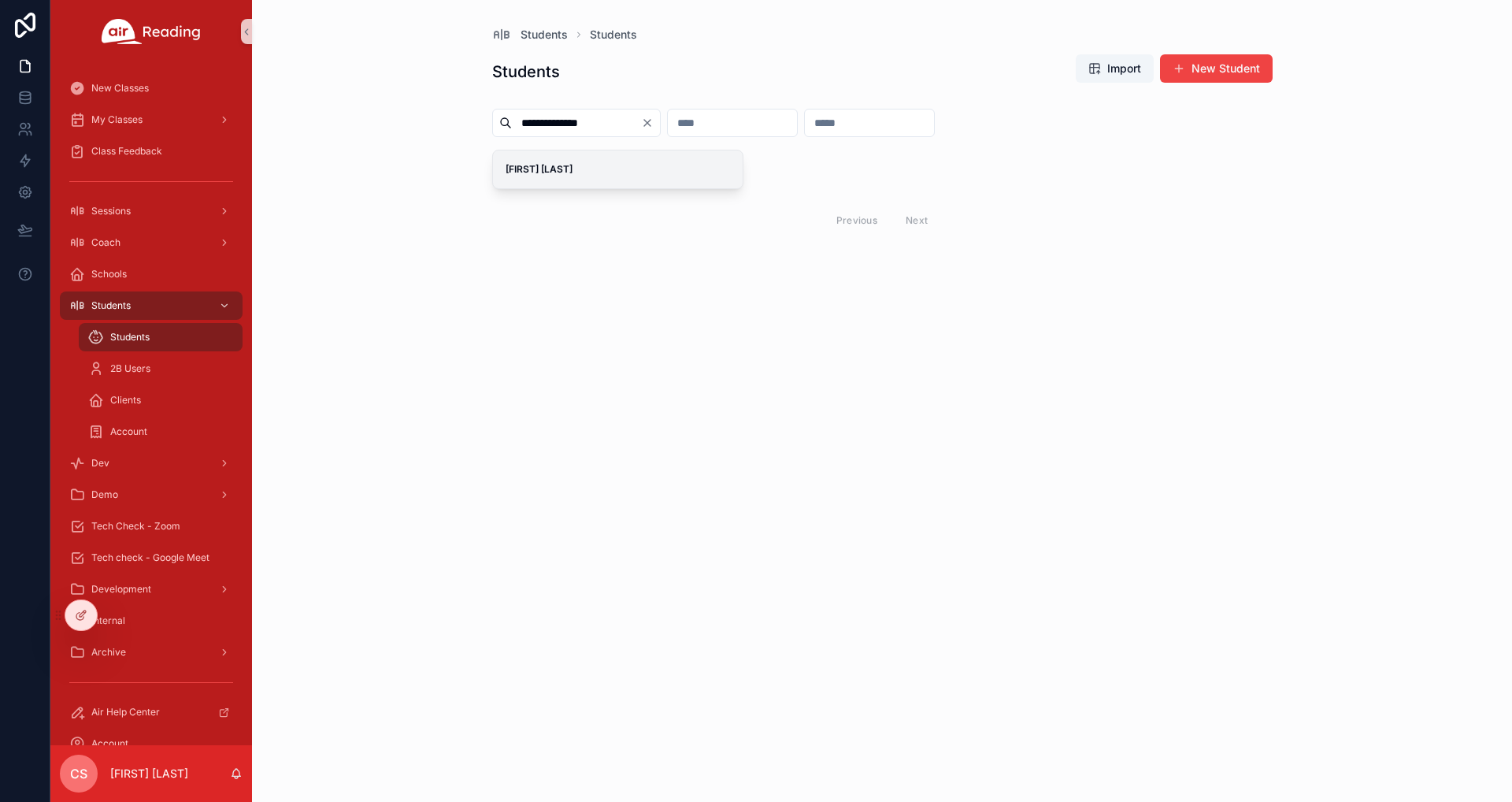 click on "[FIRST] [LAST]" at bounding box center (618, 169) 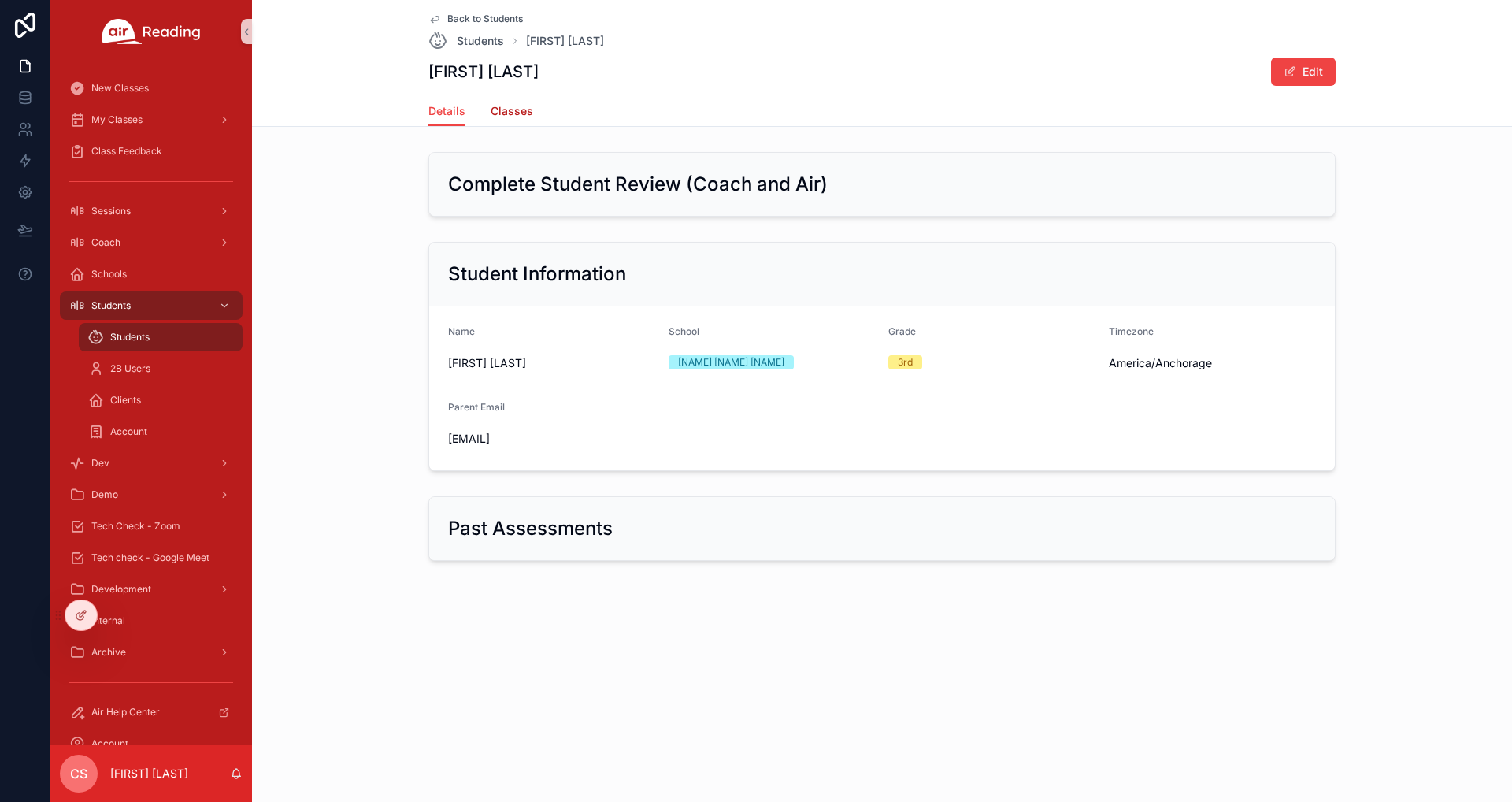 click on "Classes" at bounding box center (512, 111) 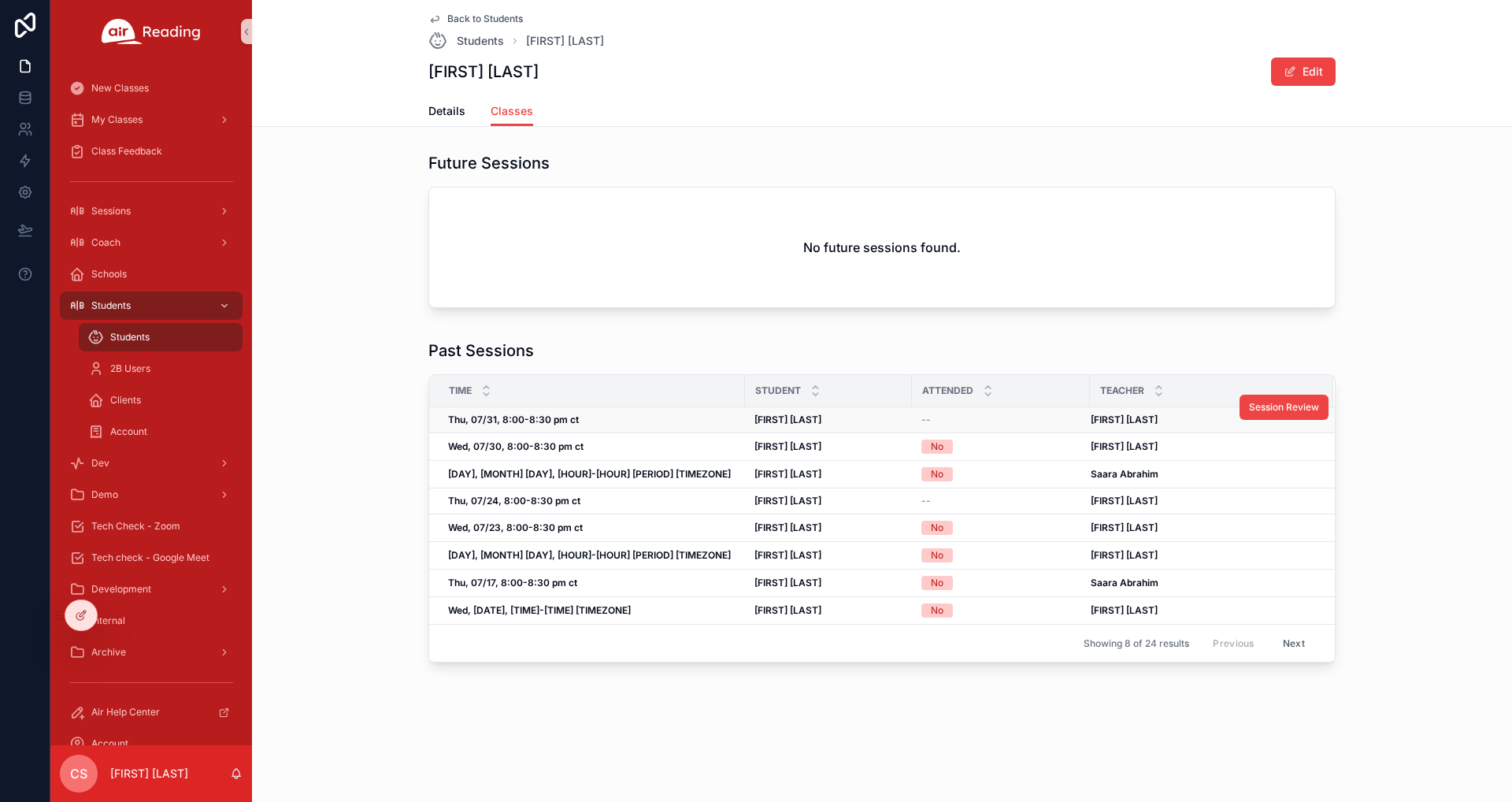 click on "Thu, [DATE], [TIME]-[TIME] [TIMEZONE] Thu, [DATE], [TIME]-[TIME] [TIMEZONE]" at bounding box center (591, 420) 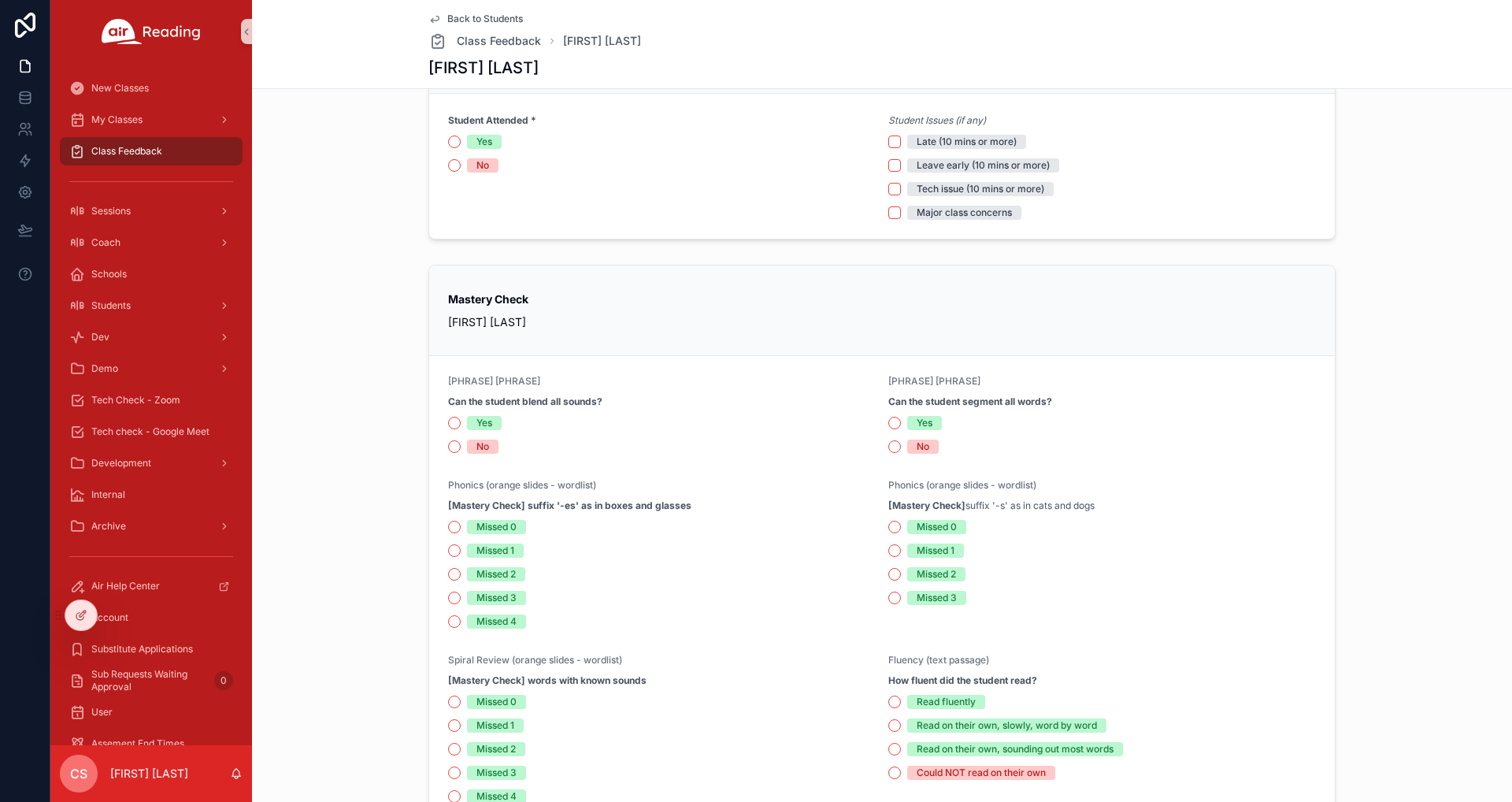scroll, scrollTop: 0, scrollLeft: 0, axis: both 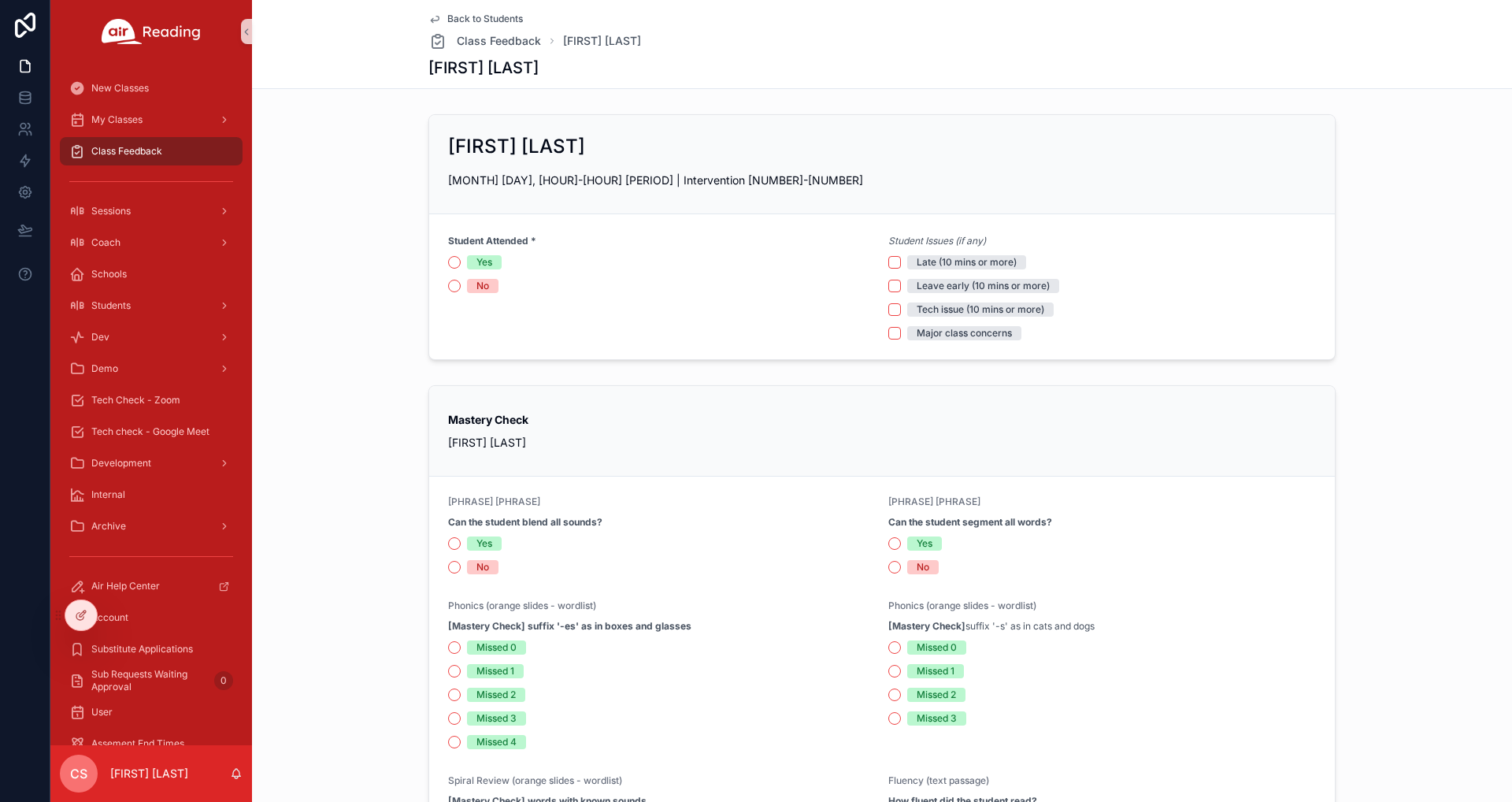 click on "Back to Students" at bounding box center (485, 19) 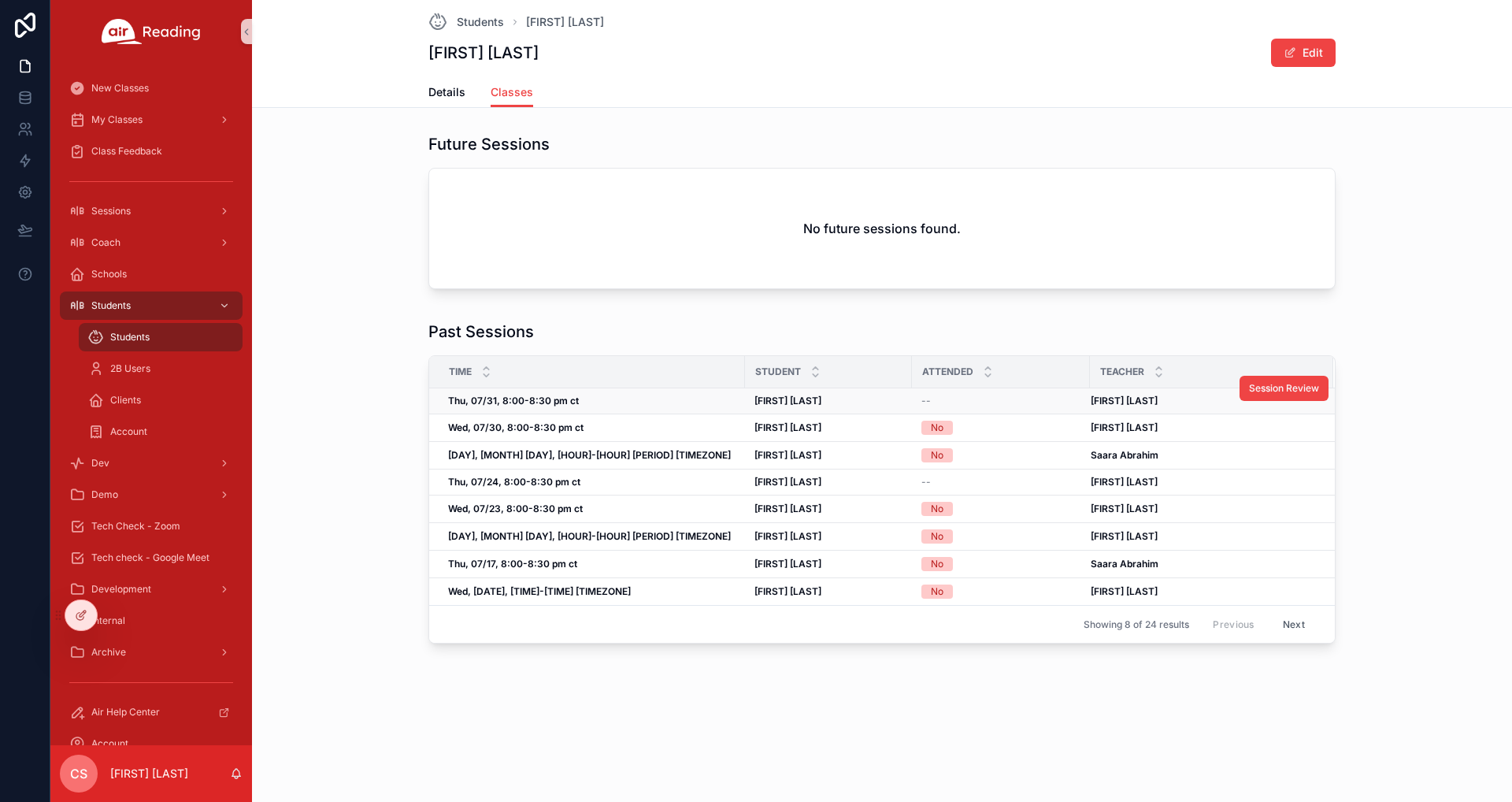 drag, startPoint x: 1088, startPoint y: 400, endPoint x: 1187, endPoint y: 404, distance: 99.08078 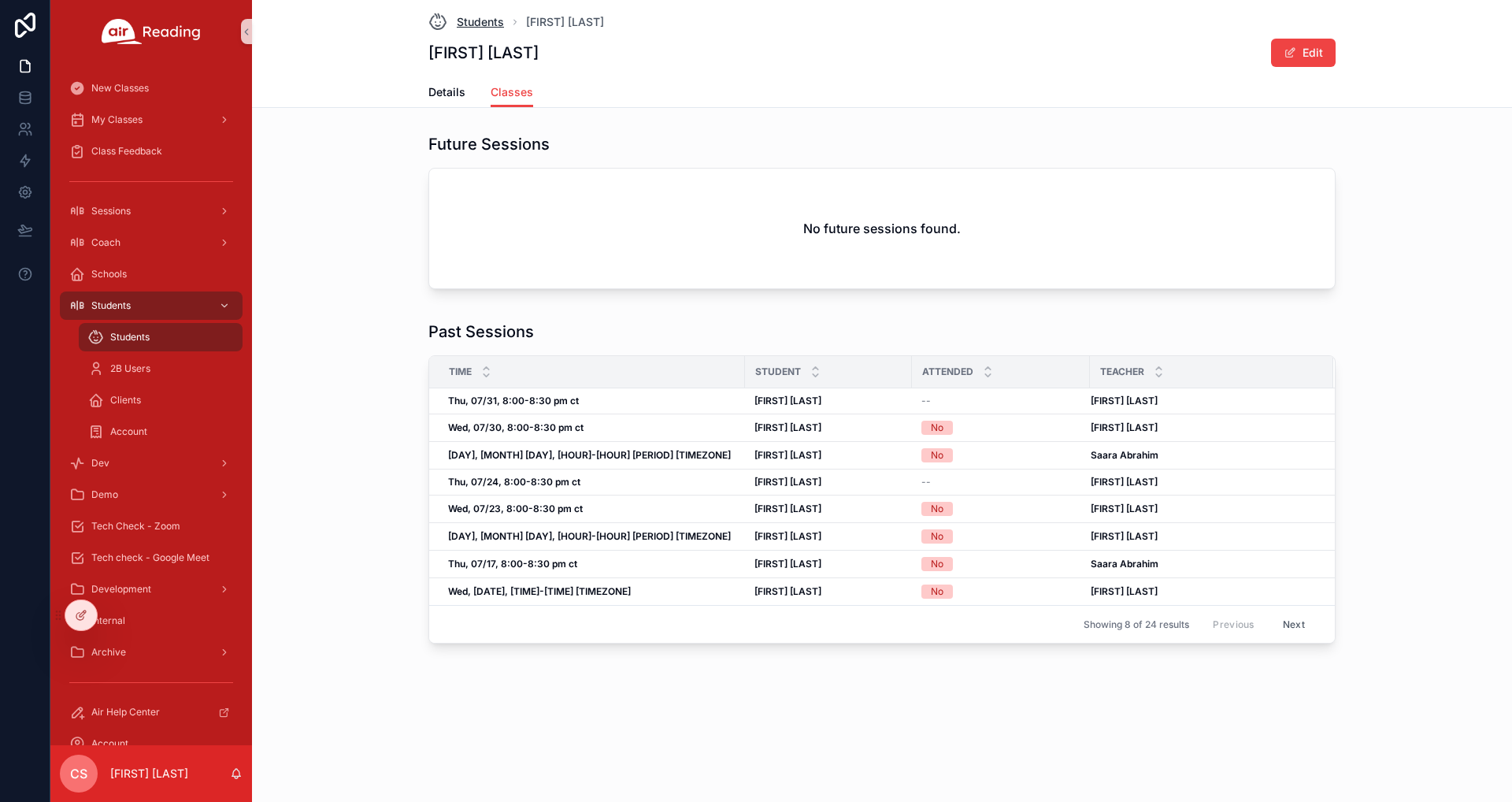 click on "Students" at bounding box center (480, 22) 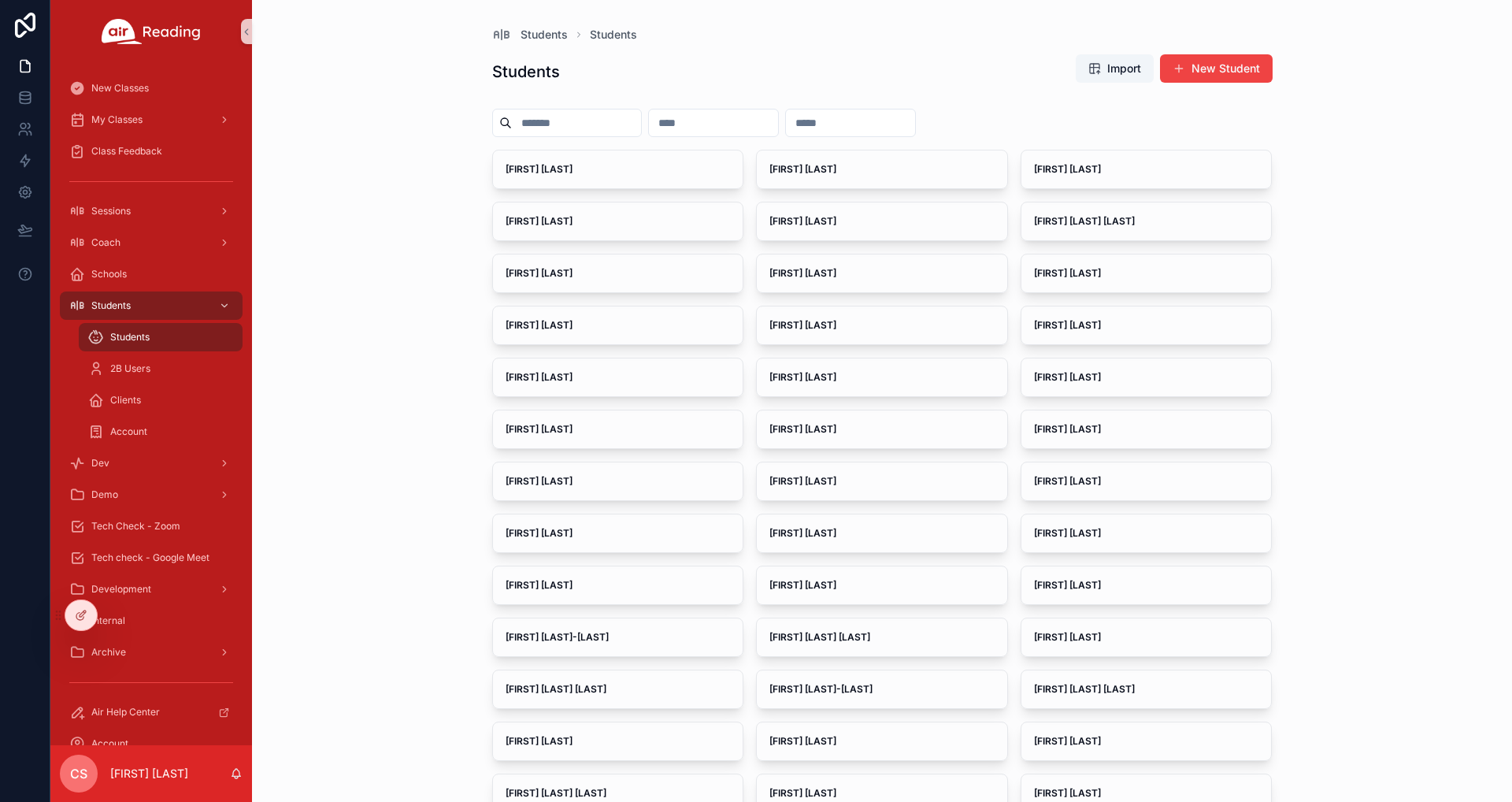 click at bounding box center [576, 123] 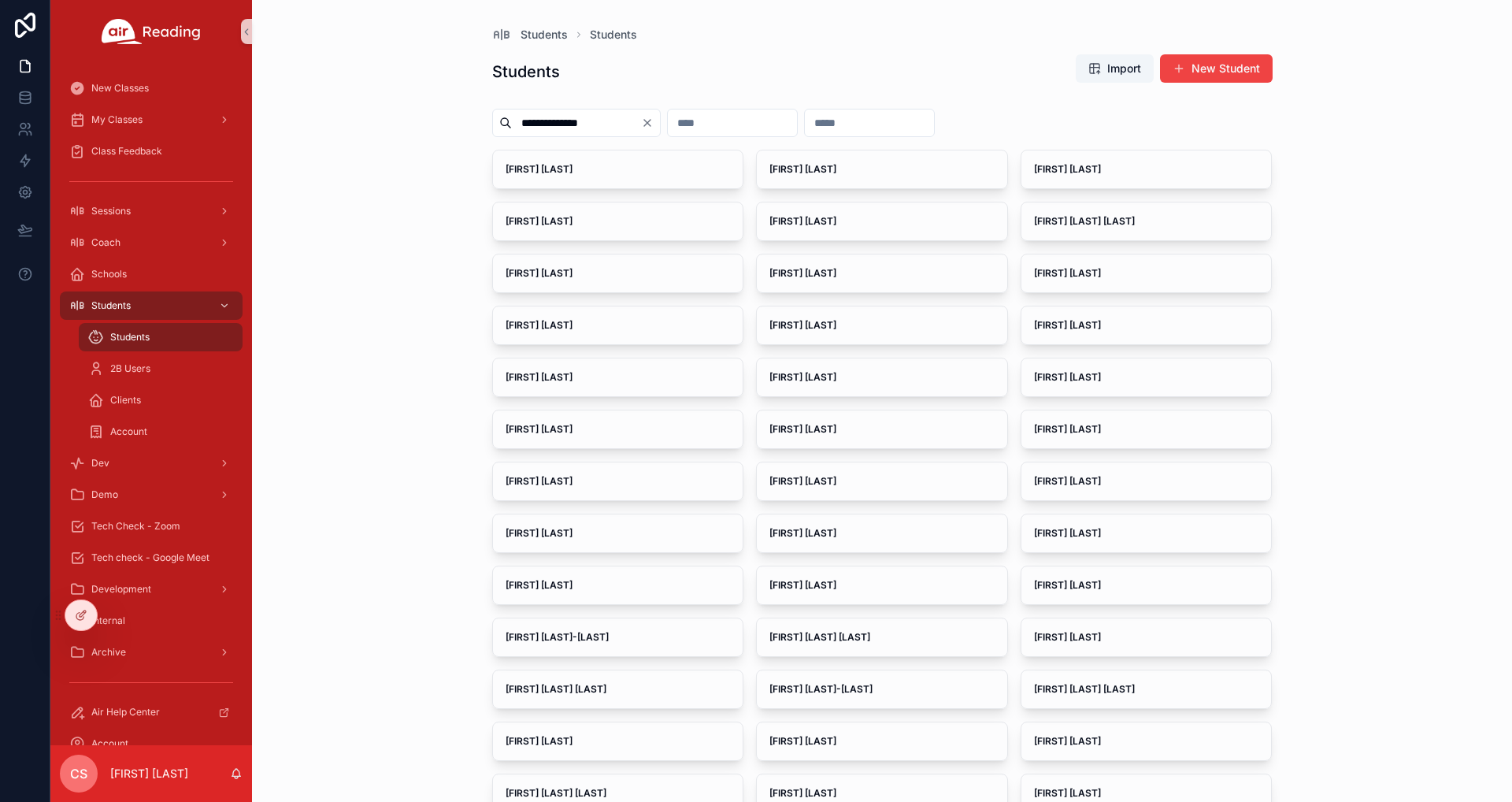 type on "**********" 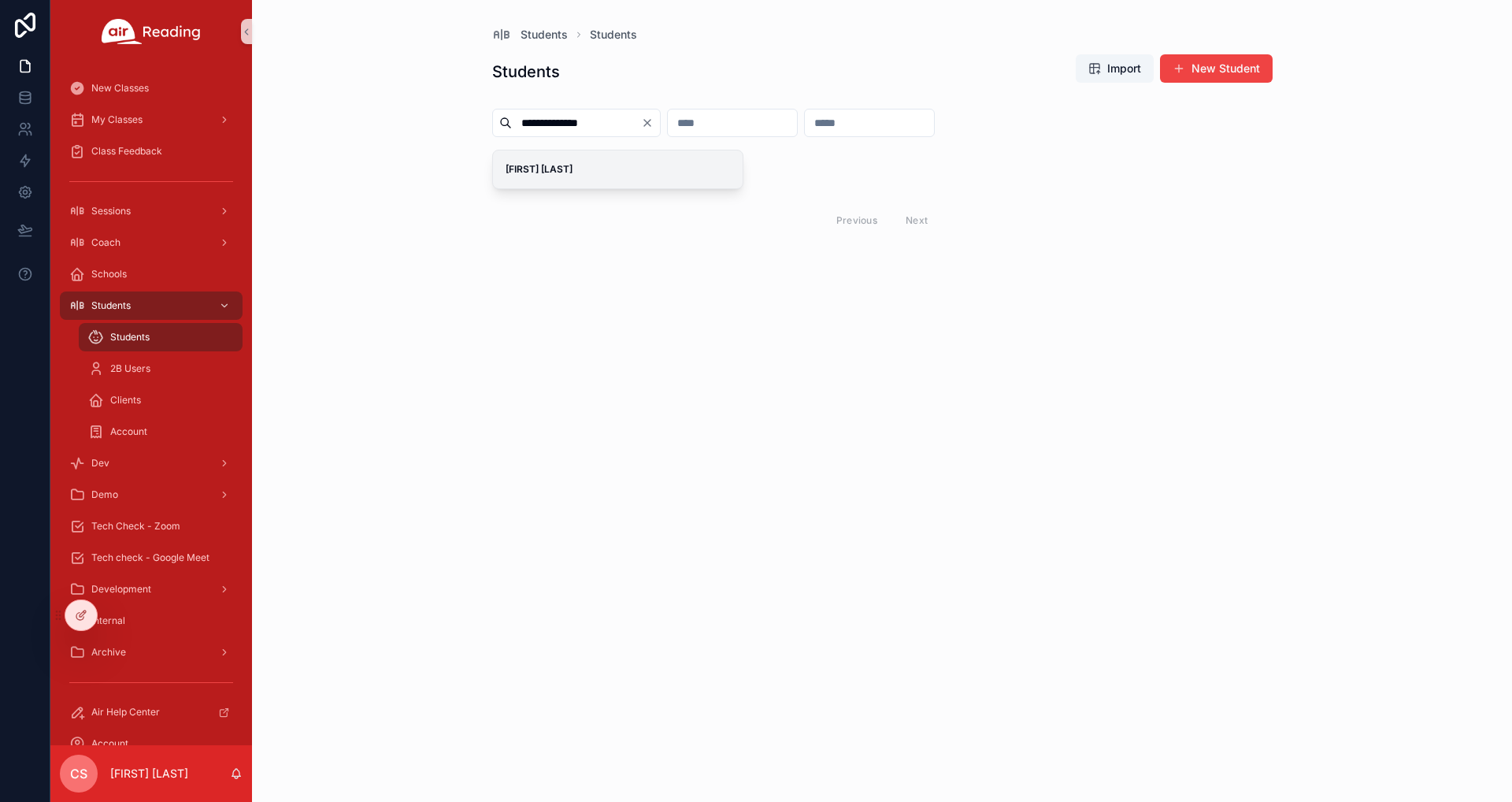 click on "[FIRST] [LAST]" at bounding box center (539, 169) 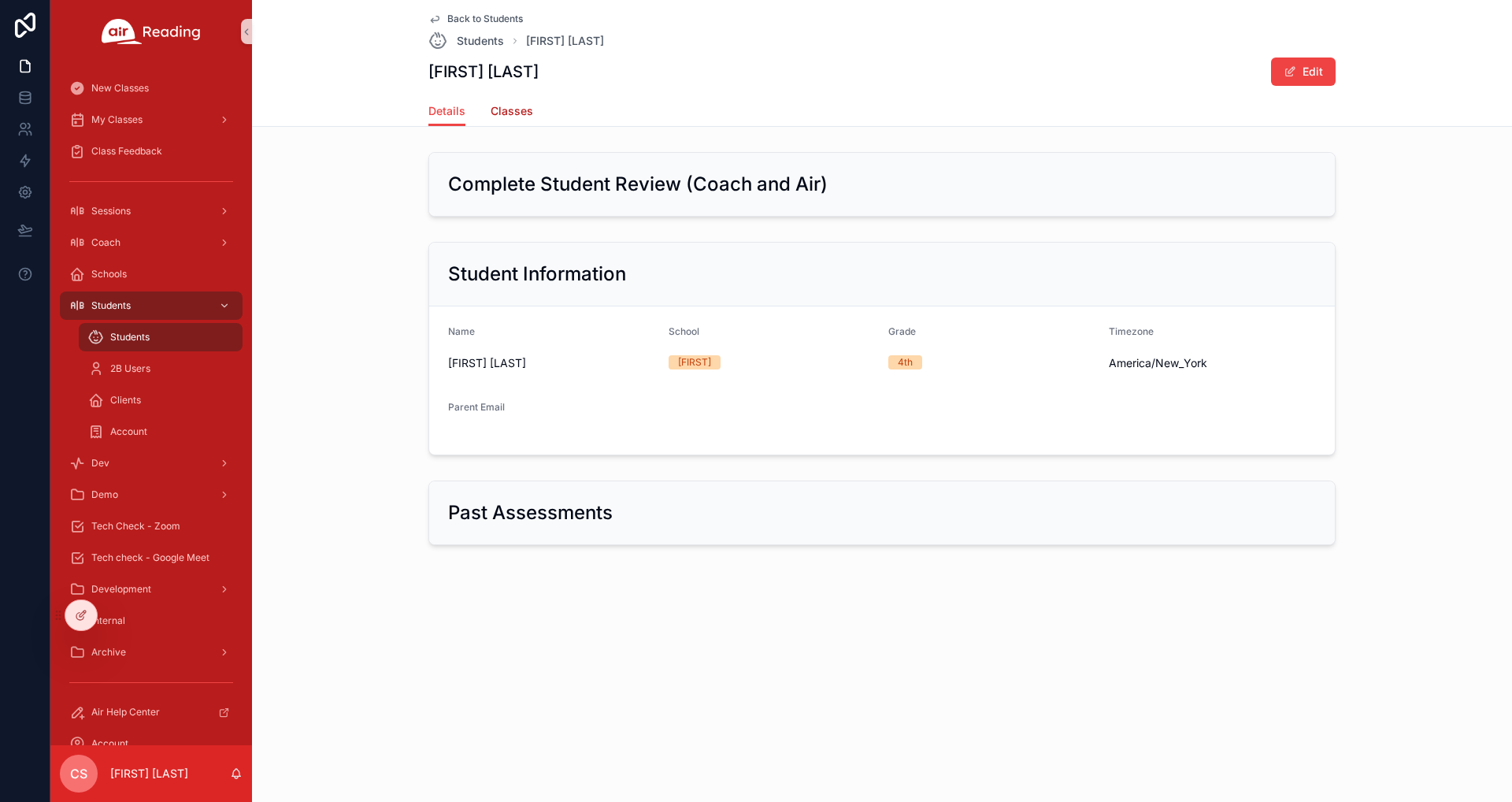 click on "Classes" at bounding box center (512, 113) 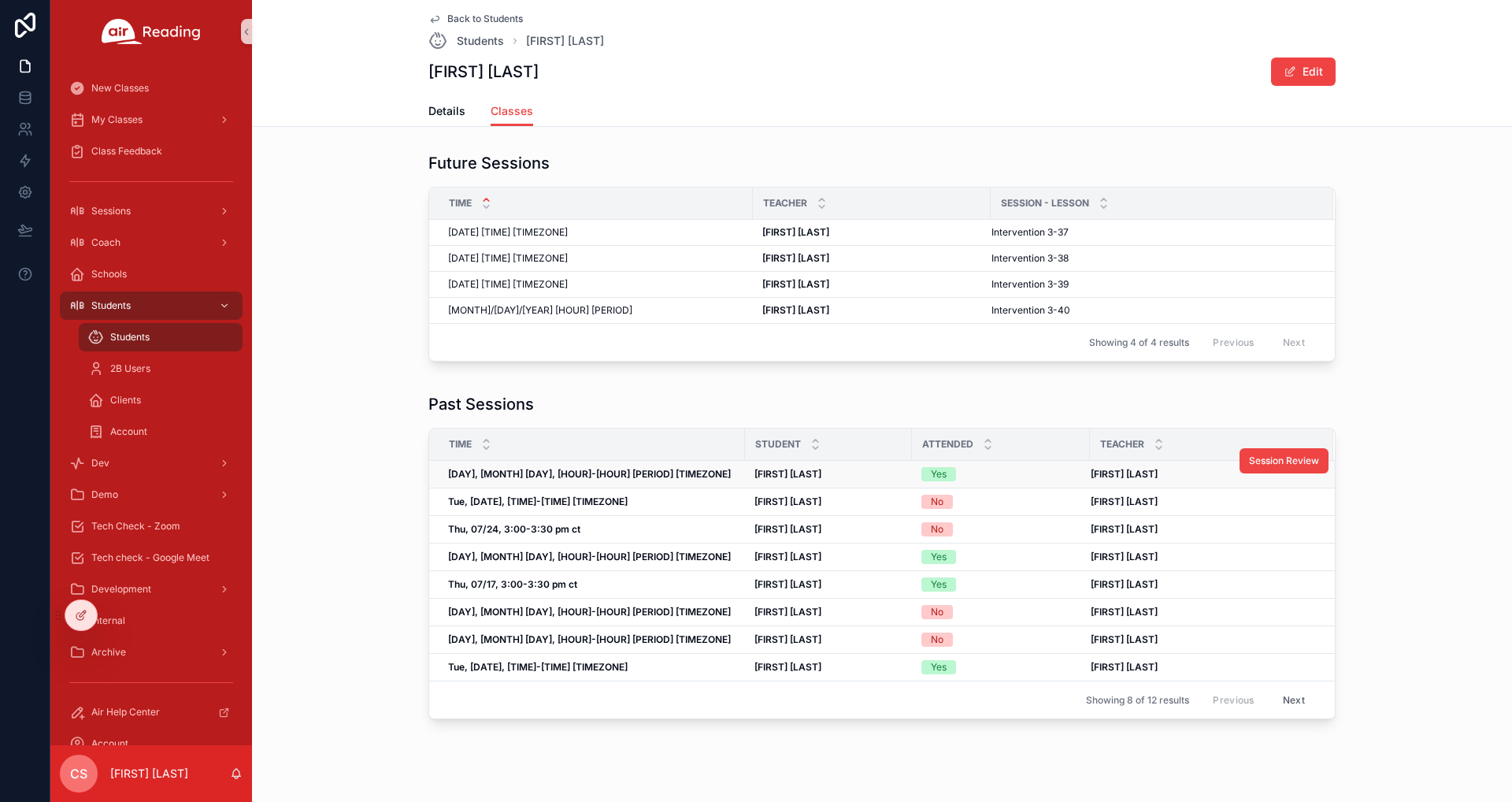 click on "Thu, 07/31, 3:00-3:30 pm ct Thu, 07/31, 3:00-3:30 pm ct" at bounding box center [591, 474] 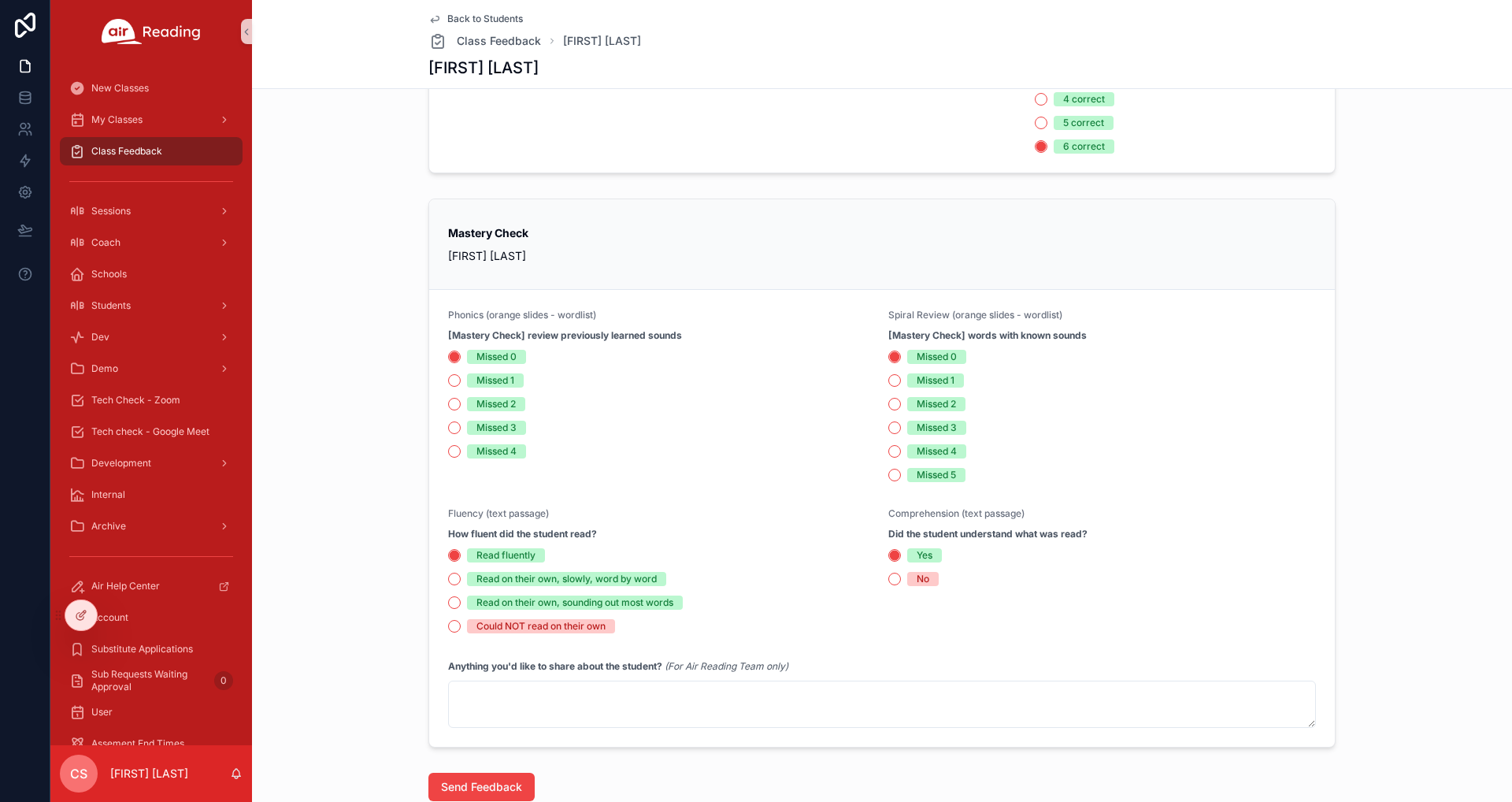 scroll, scrollTop: 690, scrollLeft: 0, axis: vertical 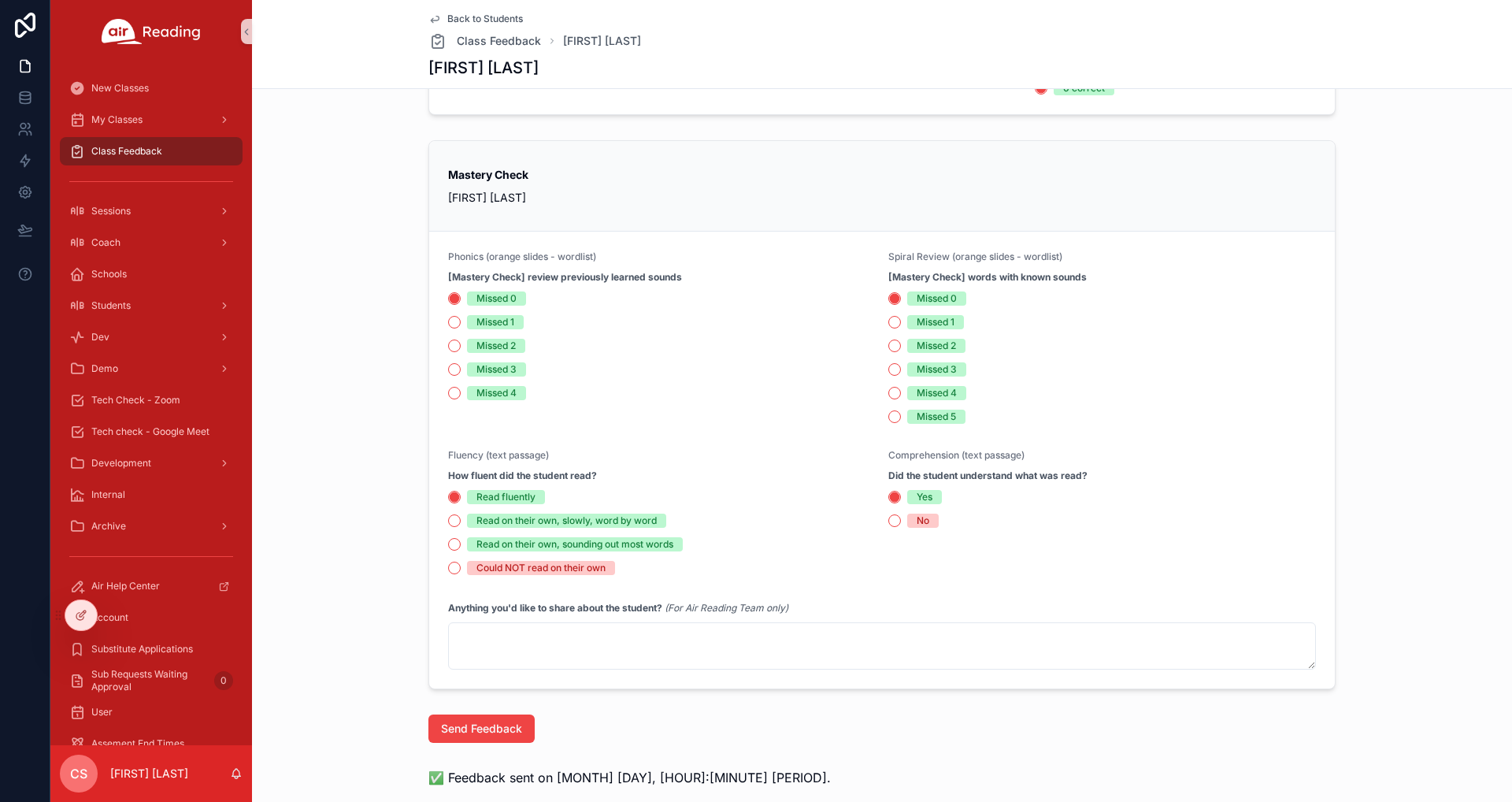 click on "Back to Students" at bounding box center (485, 19) 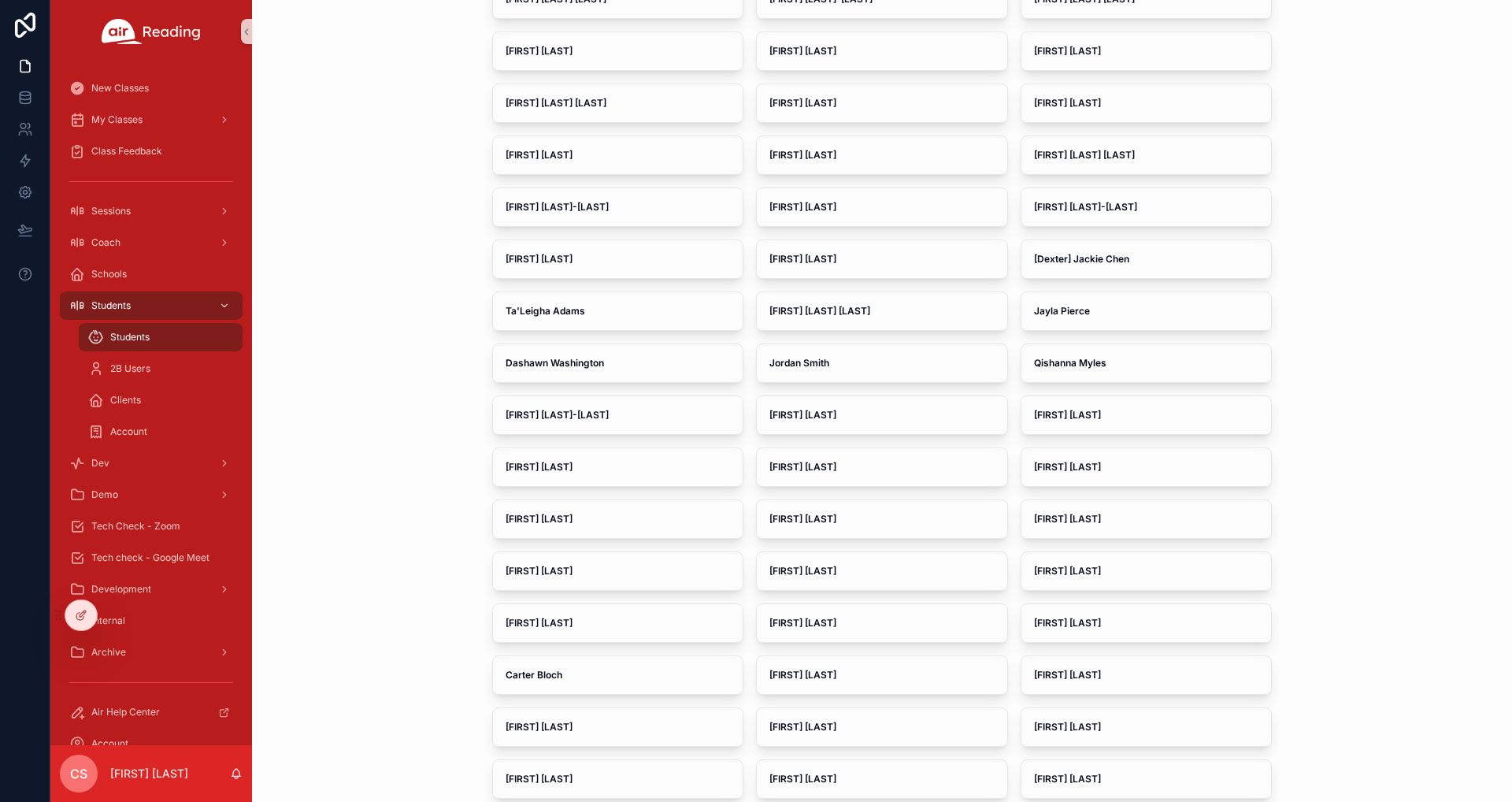 scroll, scrollTop: 37, scrollLeft: 0, axis: vertical 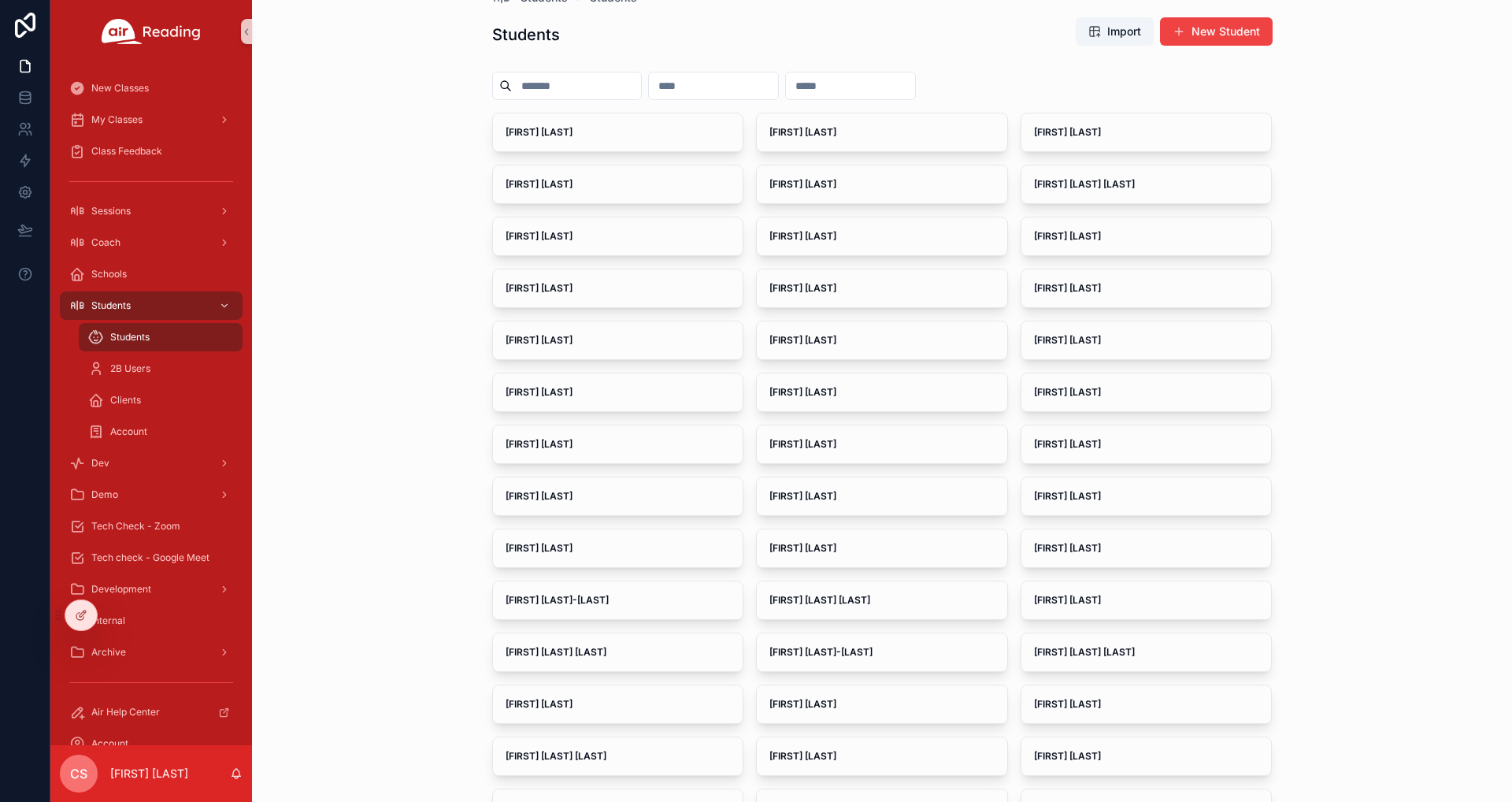 click at bounding box center [576, 86] 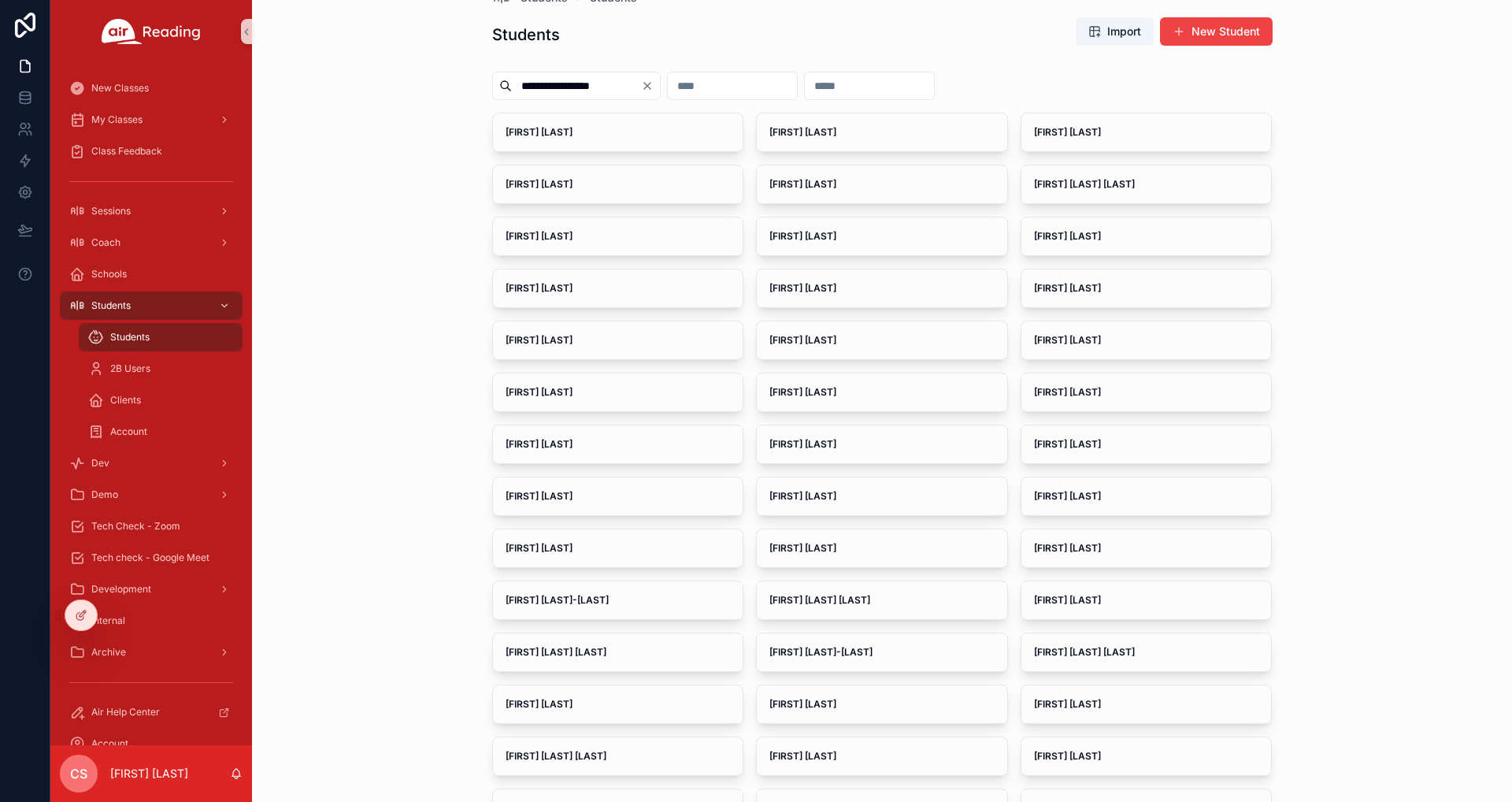 type on "**********" 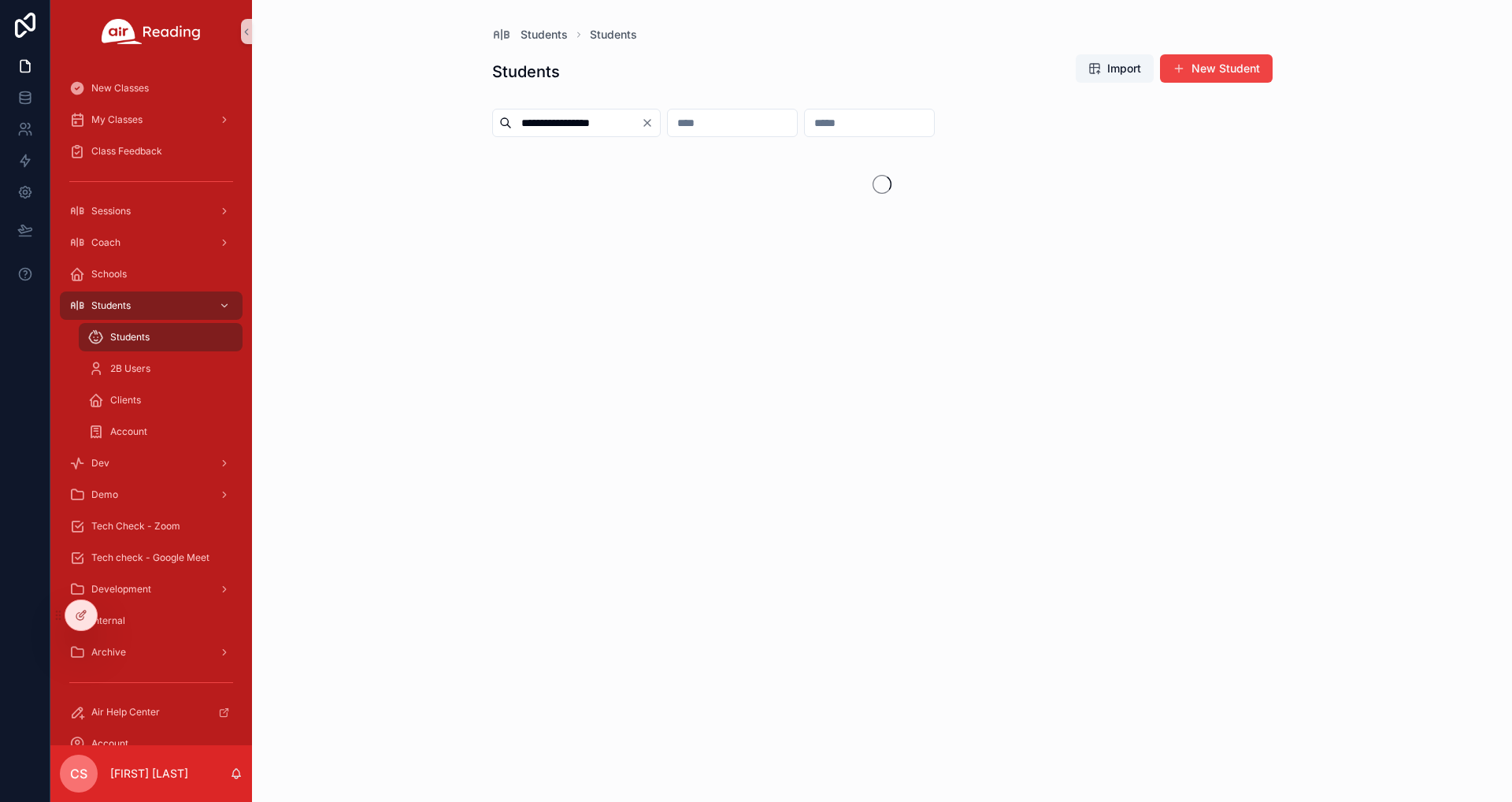 scroll, scrollTop: 0, scrollLeft: 0, axis: both 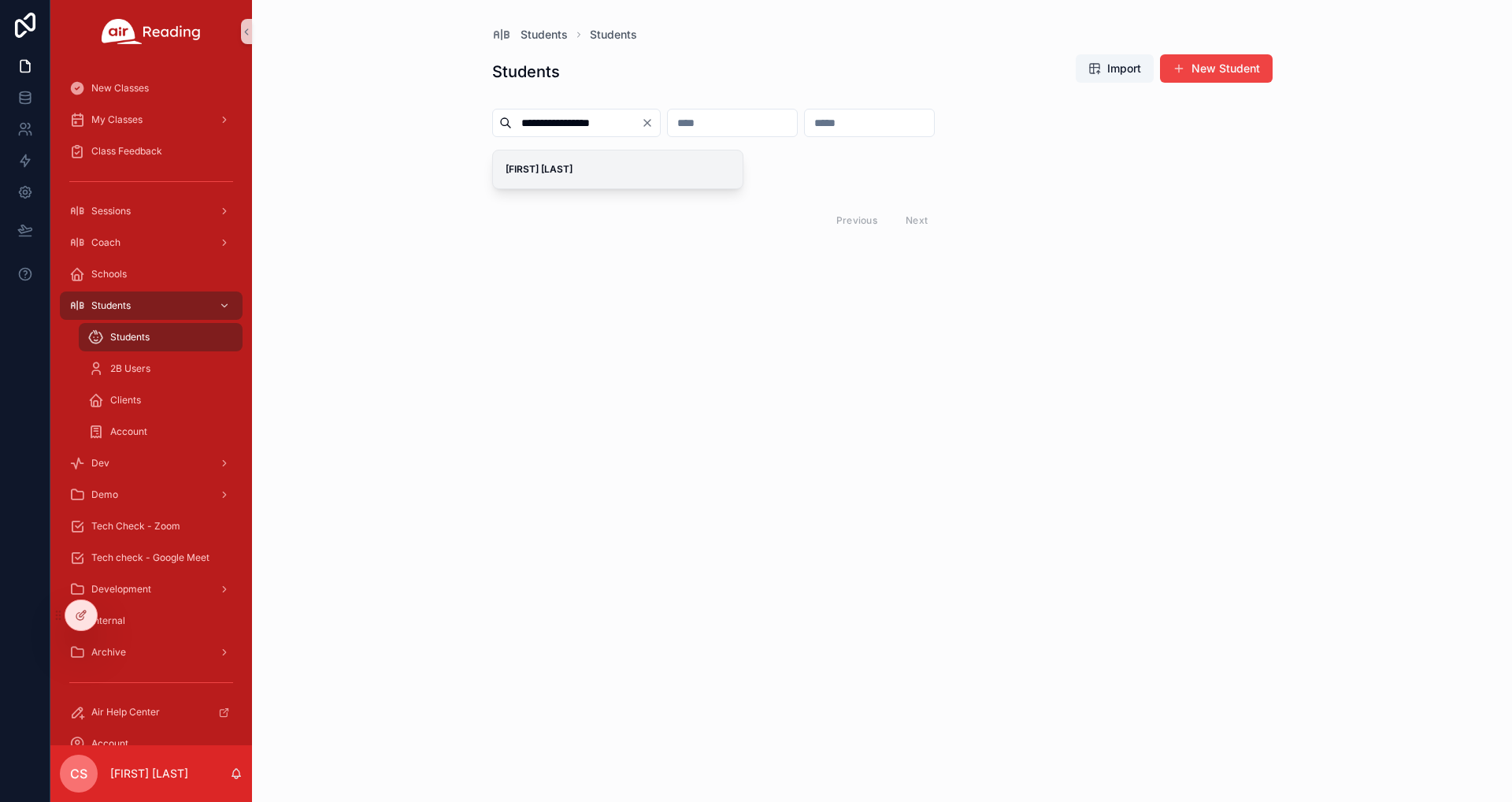 click on "[FIRST] [LAST]" at bounding box center [539, 169] 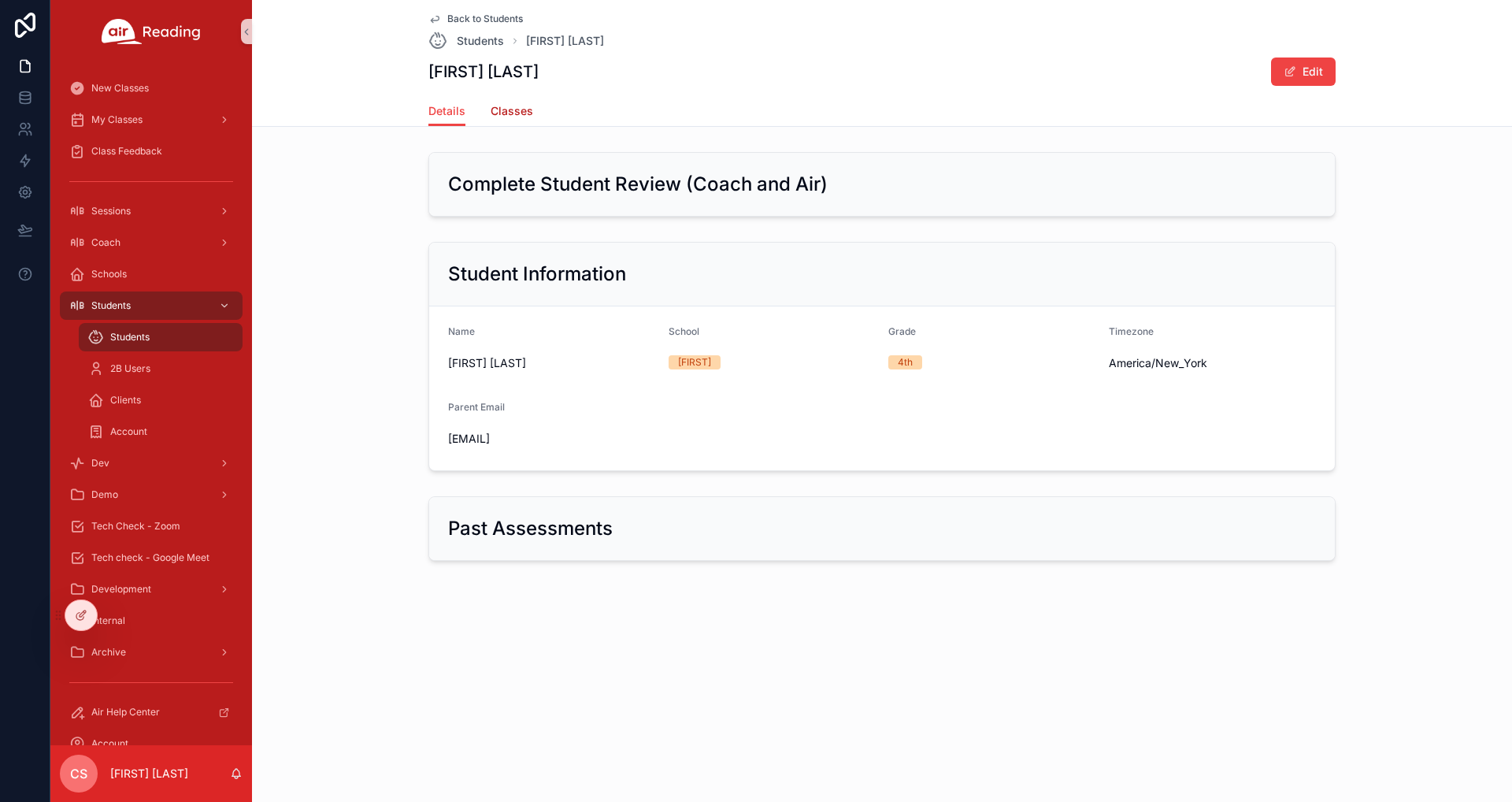 click on "Classes" at bounding box center [512, 111] 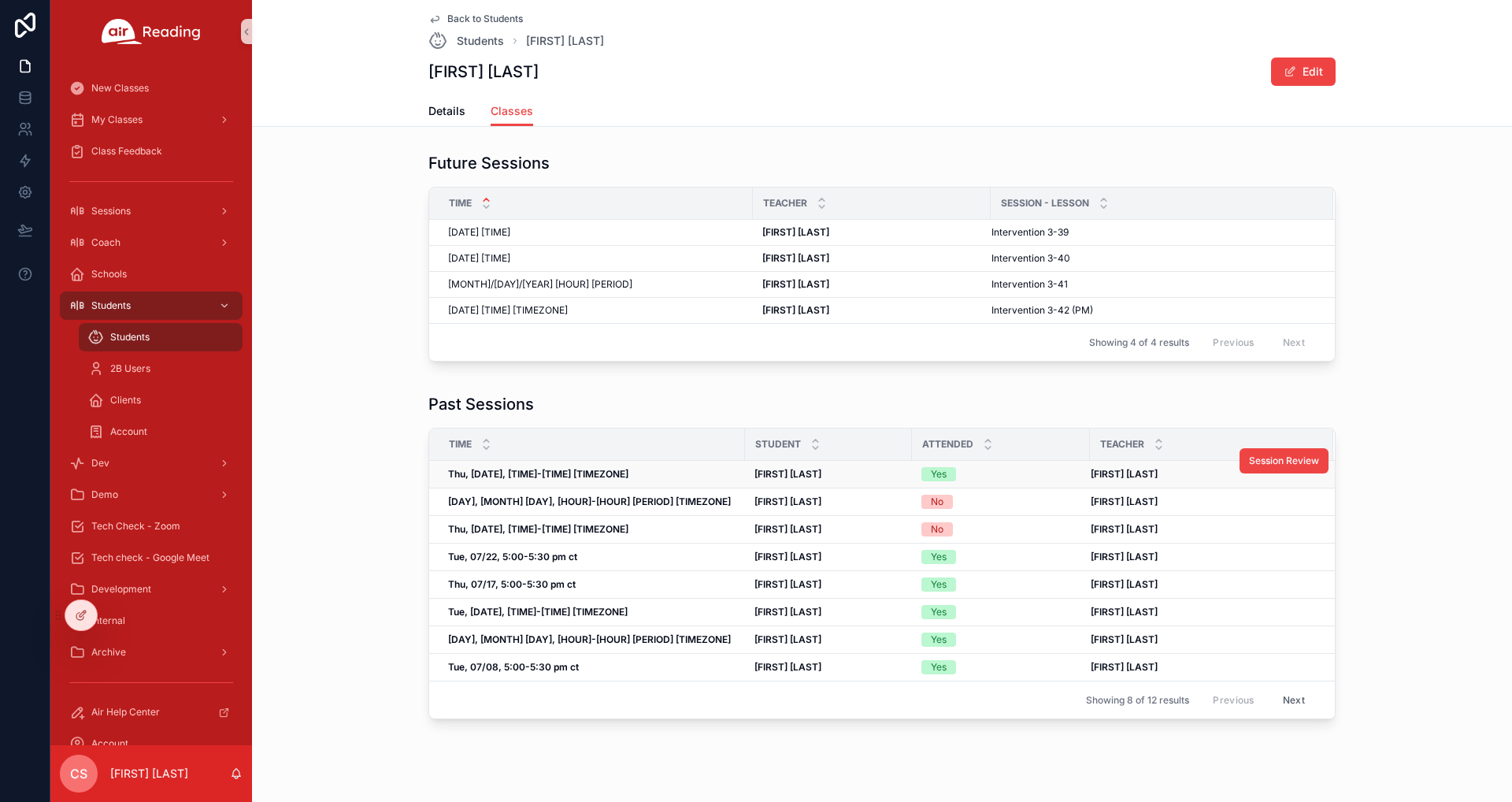 click on "Thu, 07/31, 5:00-5:30 pm ct Thu, 07/31, 5:00-5:30 pm ct" at bounding box center (587, 474) 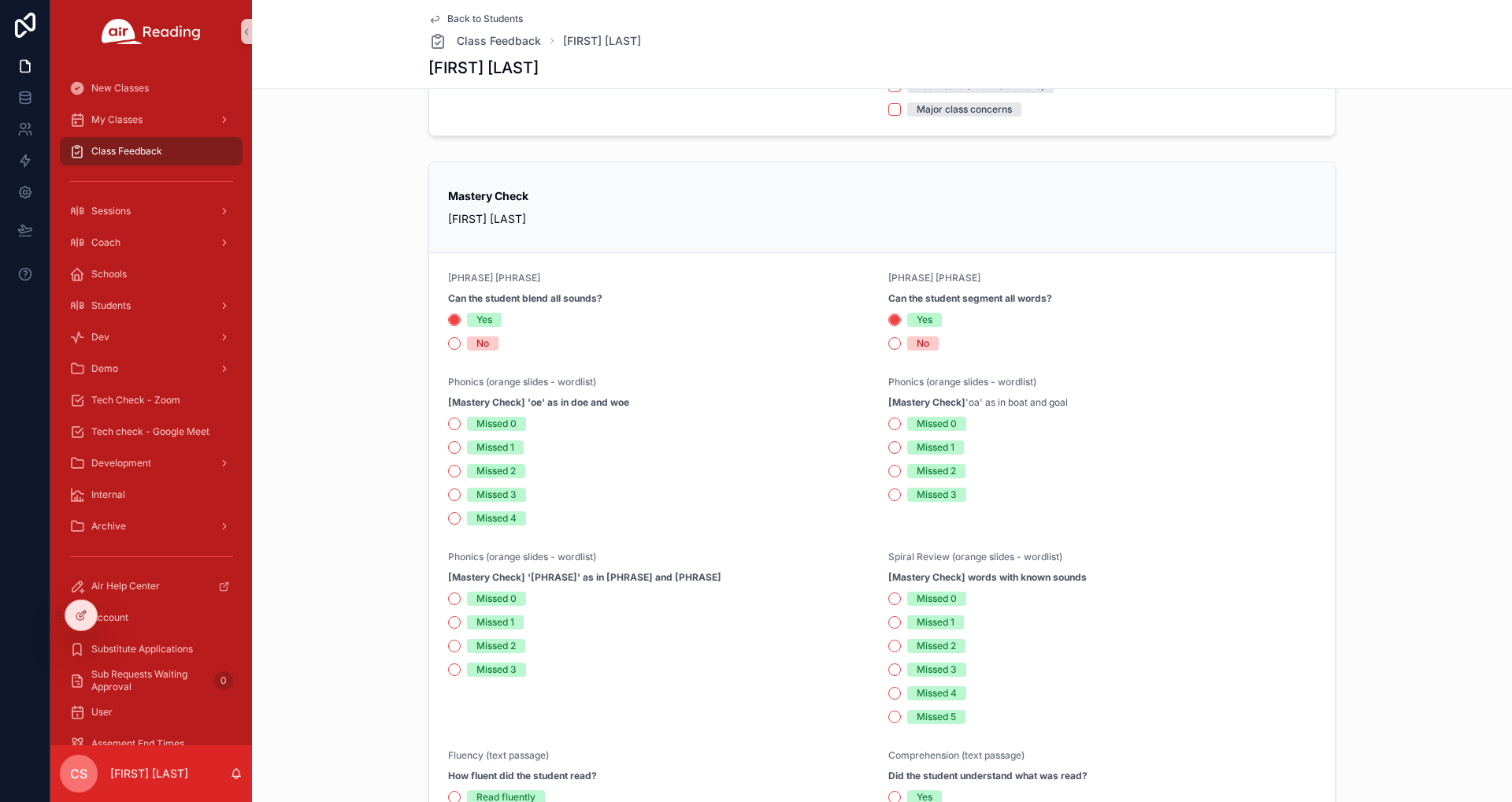 scroll, scrollTop: 0, scrollLeft: 0, axis: both 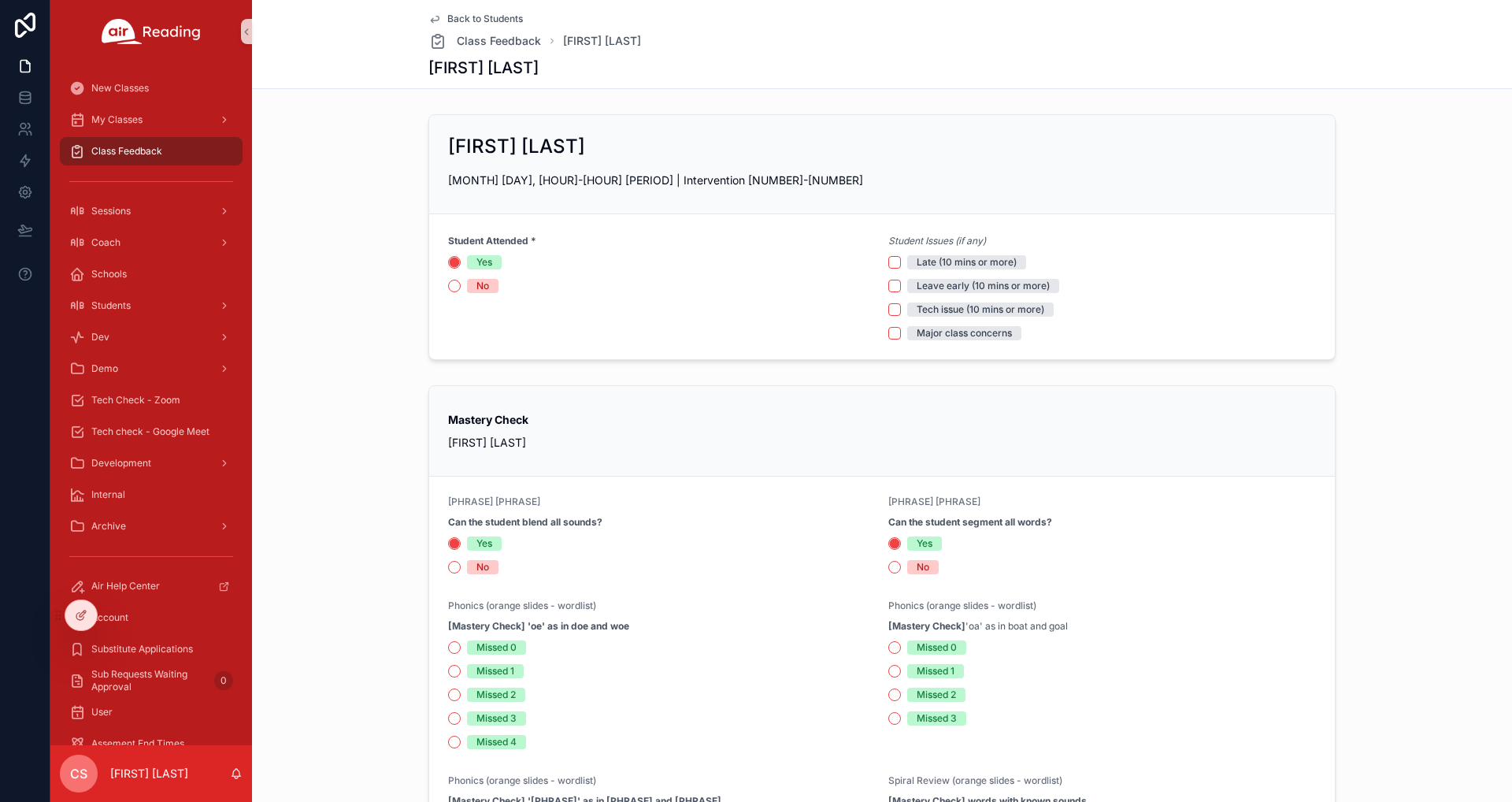 click on "Back to Students" at bounding box center (485, 19) 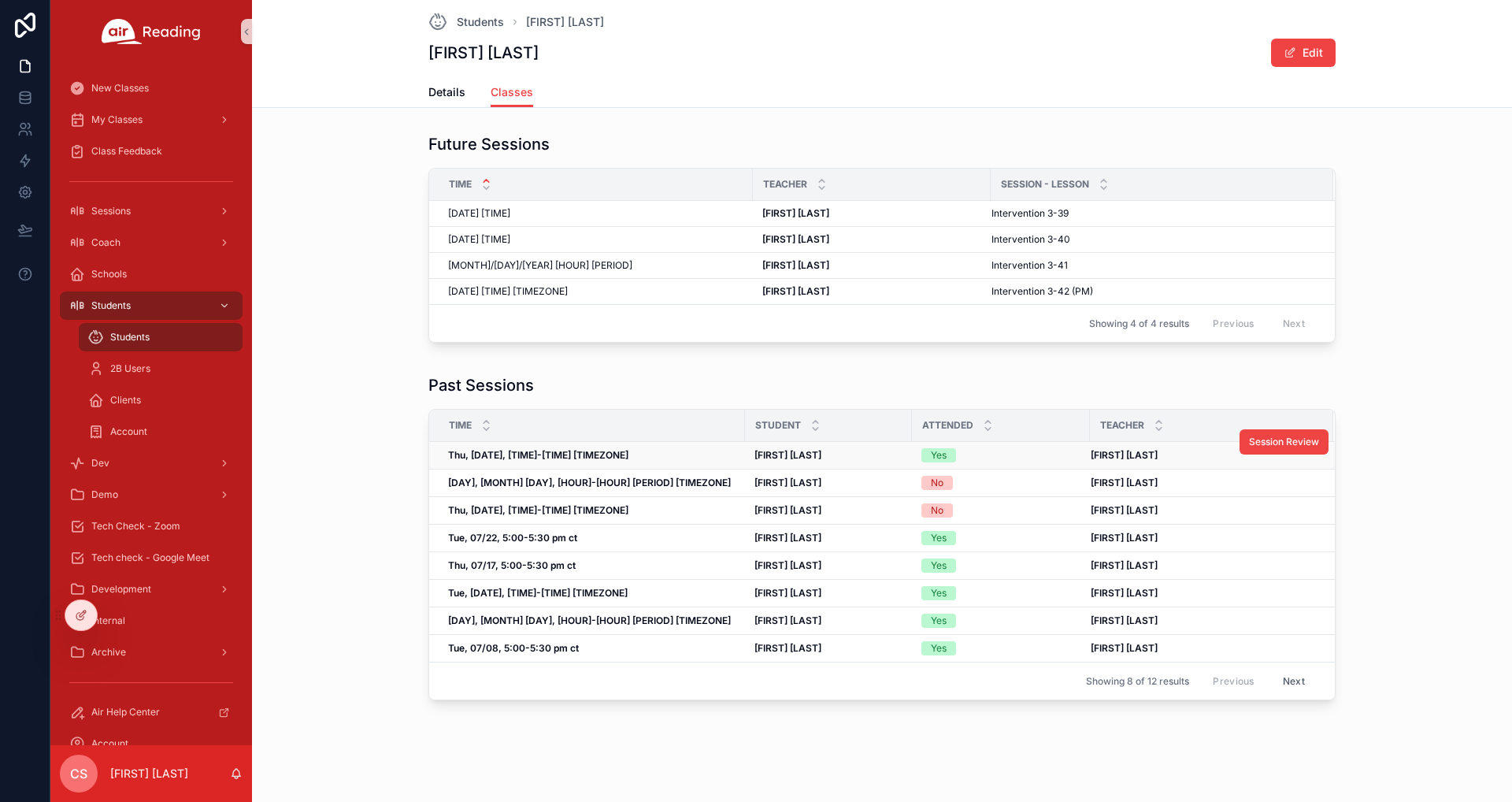 click on "Thu, [DATE], [TIME]-[TIME] [TIMEZONE]" at bounding box center (538, 455) 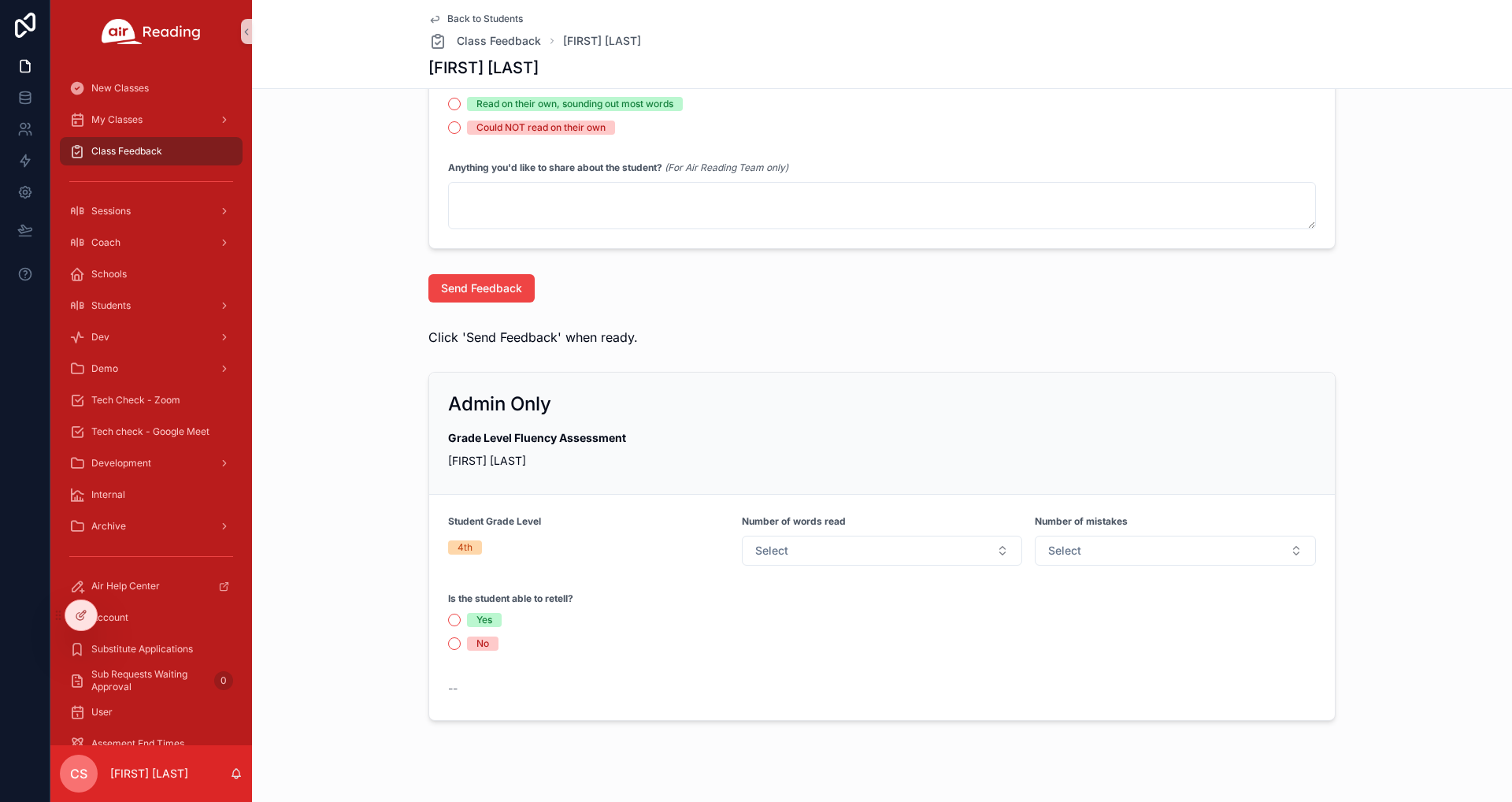 scroll, scrollTop: 990, scrollLeft: 0, axis: vertical 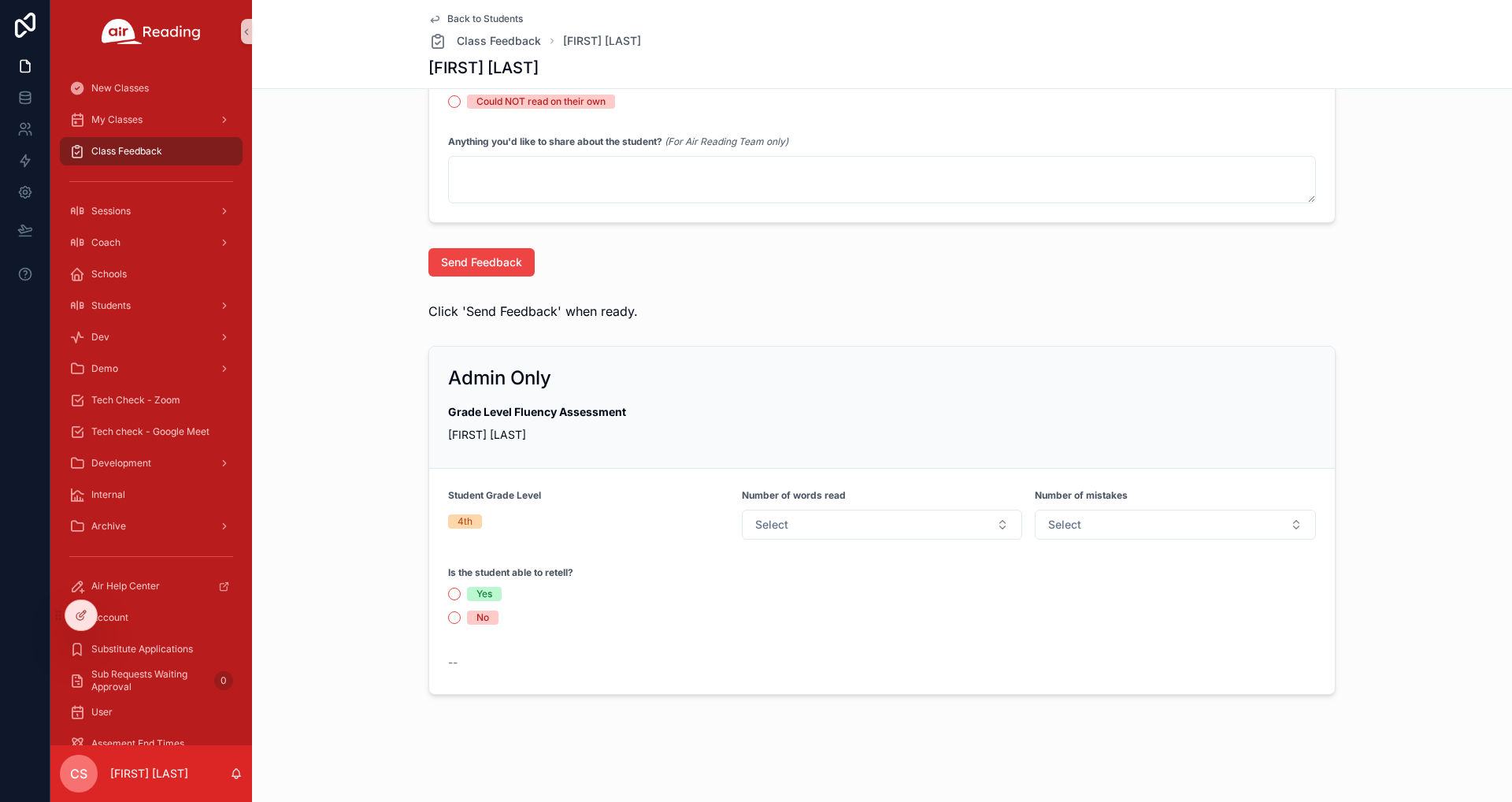 click on "Back to Students" at bounding box center [485, 19] 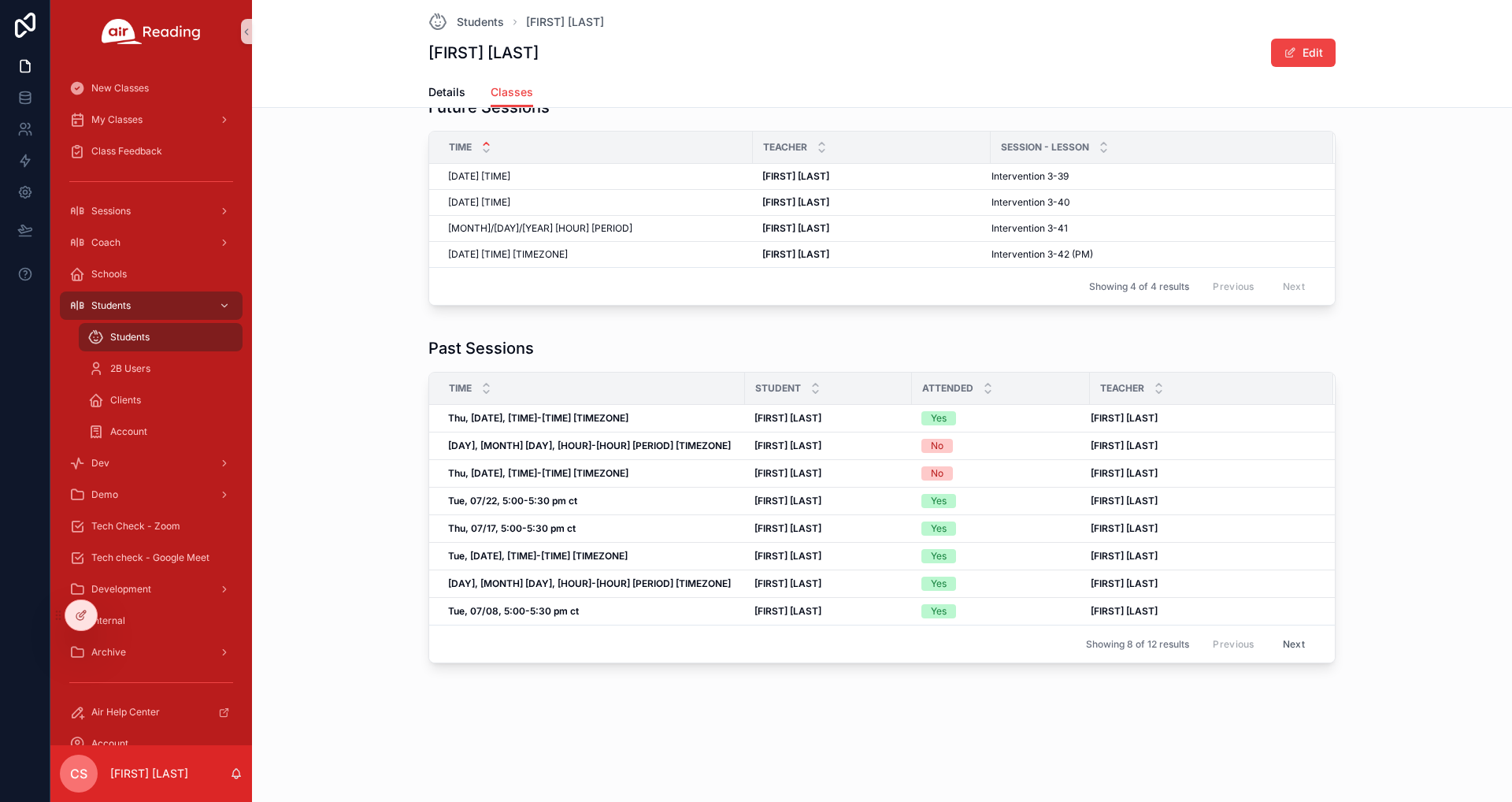scroll, scrollTop: 37, scrollLeft: 0, axis: vertical 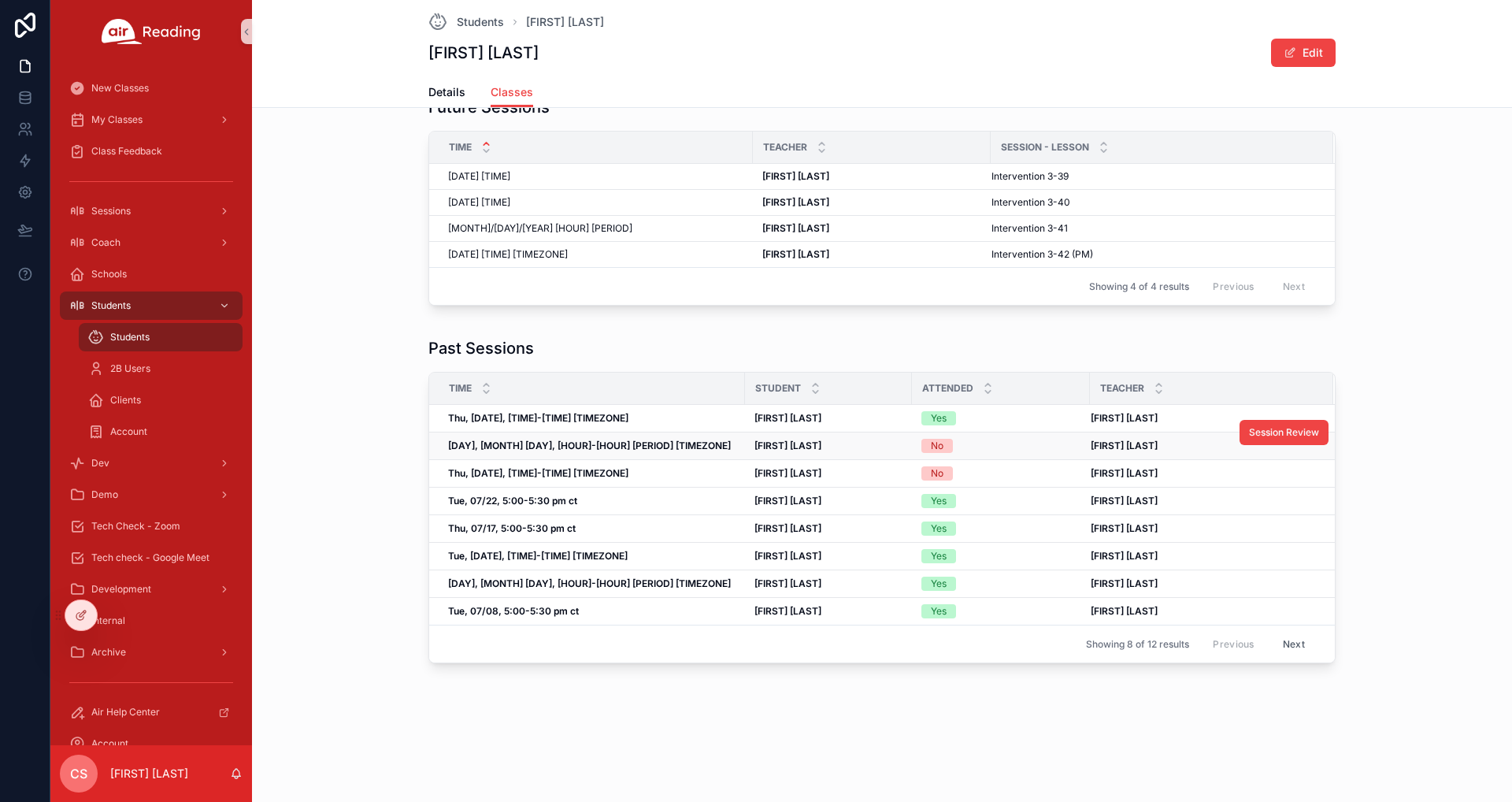 click on "[DAY], [MONTH] [DAY], [HOUR]-[HOUR] [PERIOD] [TIMEZONE]" at bounding box center (589, 445) 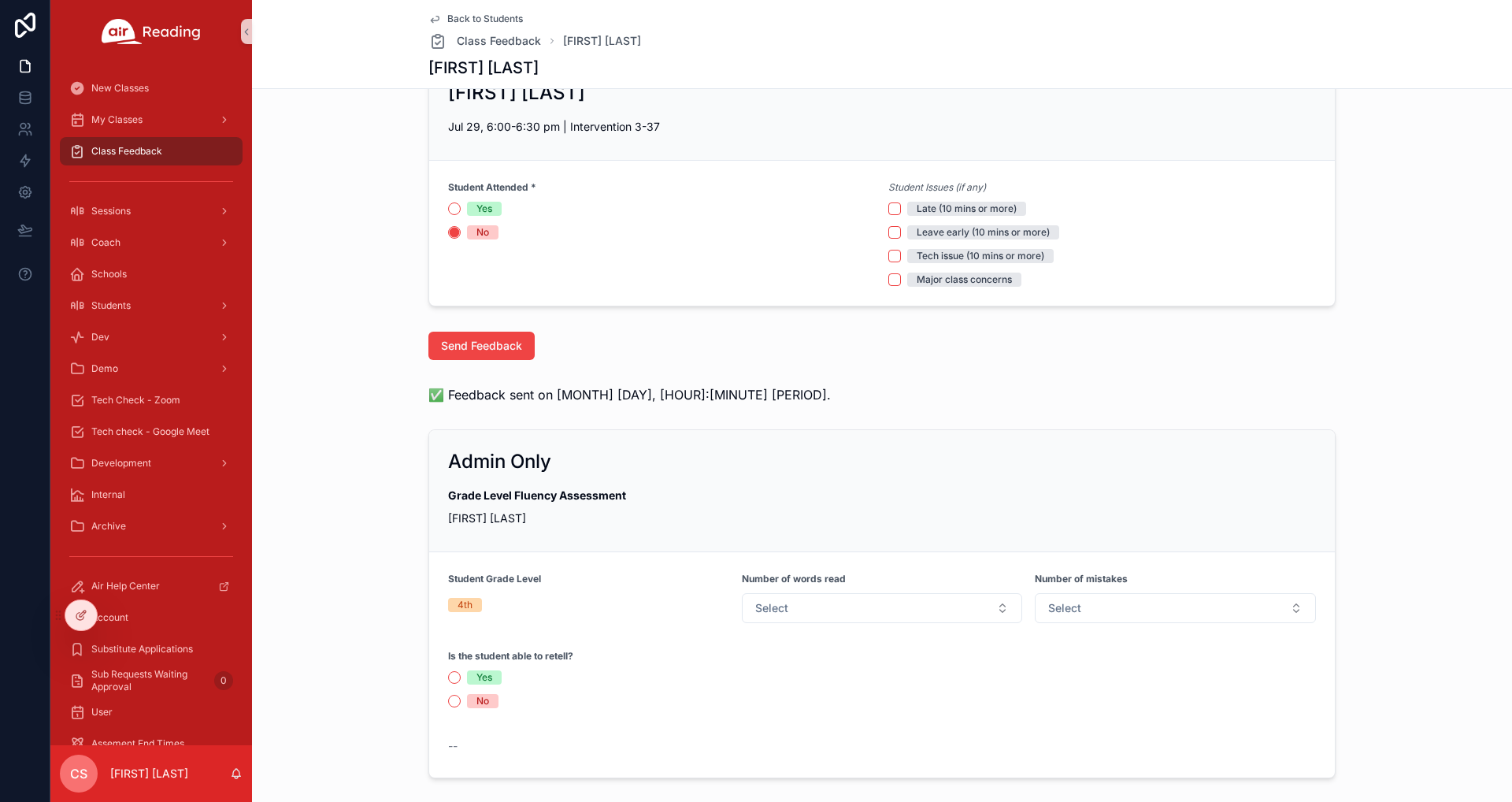 scroll, scrollTop: 137, scrollLeft: 0, axis: vertical 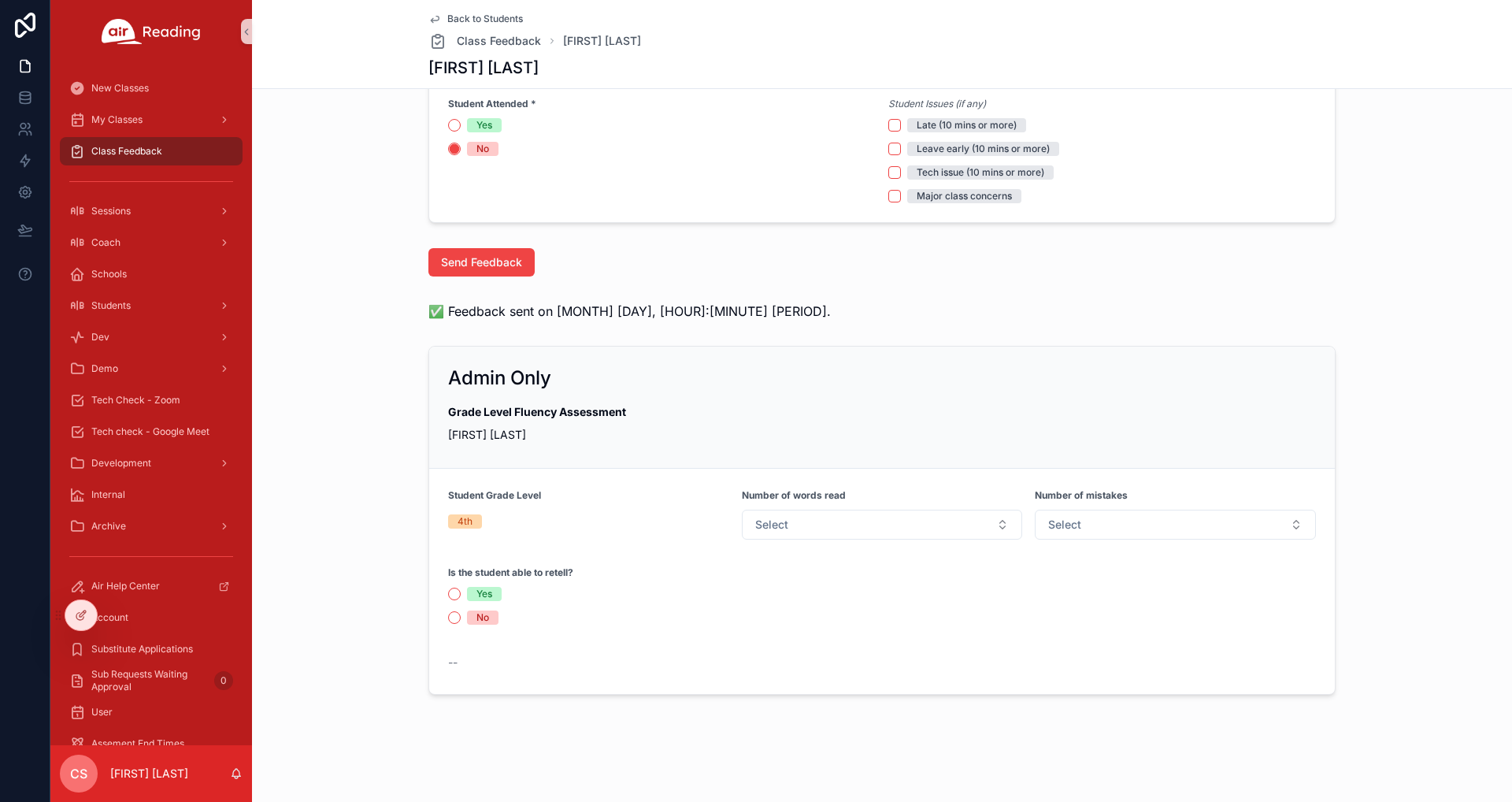 click on "Back to Students" at bounding box center [485, 19] 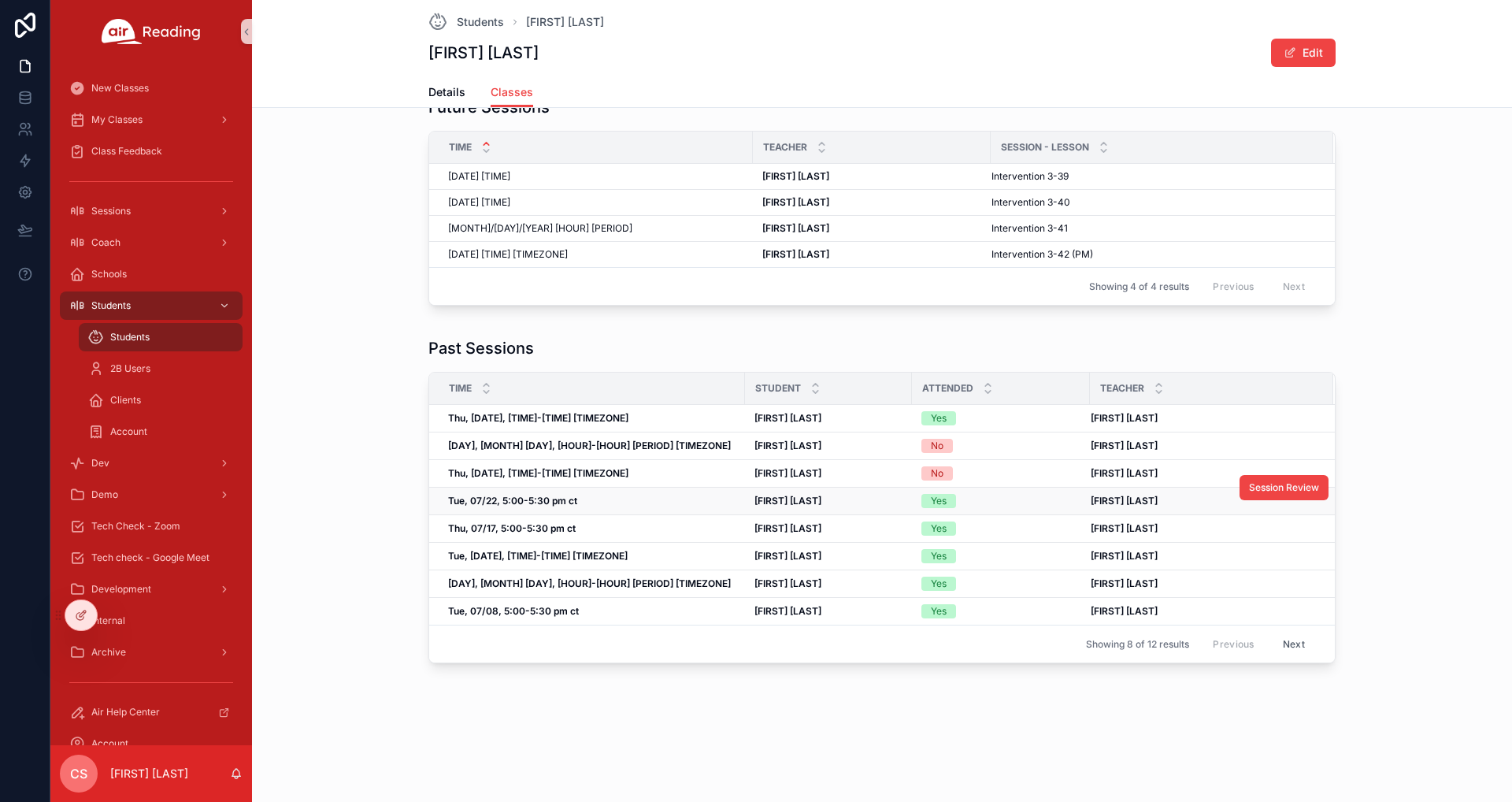 click on "[DAY], [MONTH] [DAY], [HOUR]-[HOUR] [PERIOD] [TIMEZONE] [DAY], [MONTH] [DAY], [HOUR]-[HOUR] [PERIOD] [TIMEZONE]" at bounding box center [587, 501] 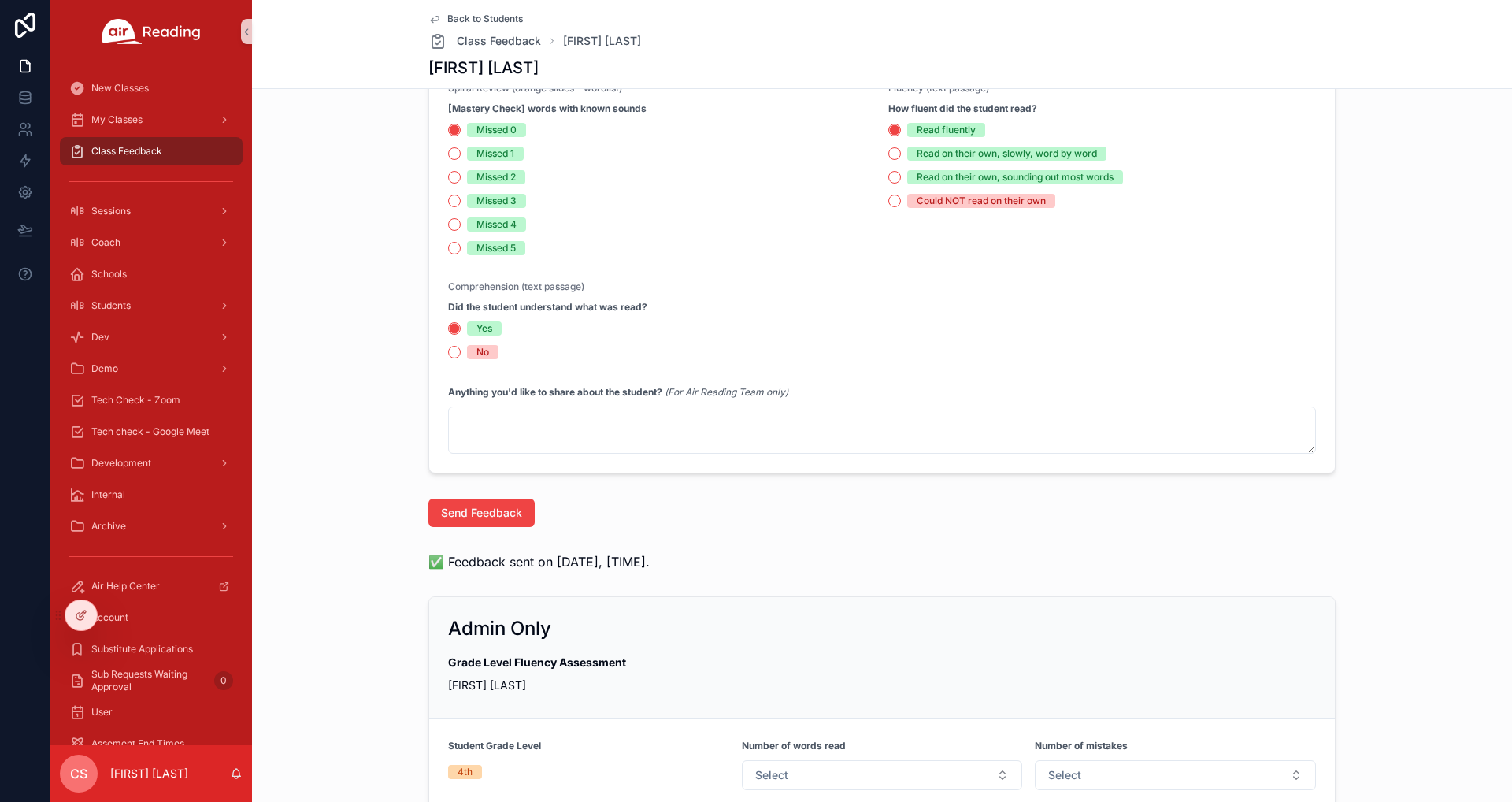 scroll, scrollTop: 0, scrollLeft: 0, axis: both 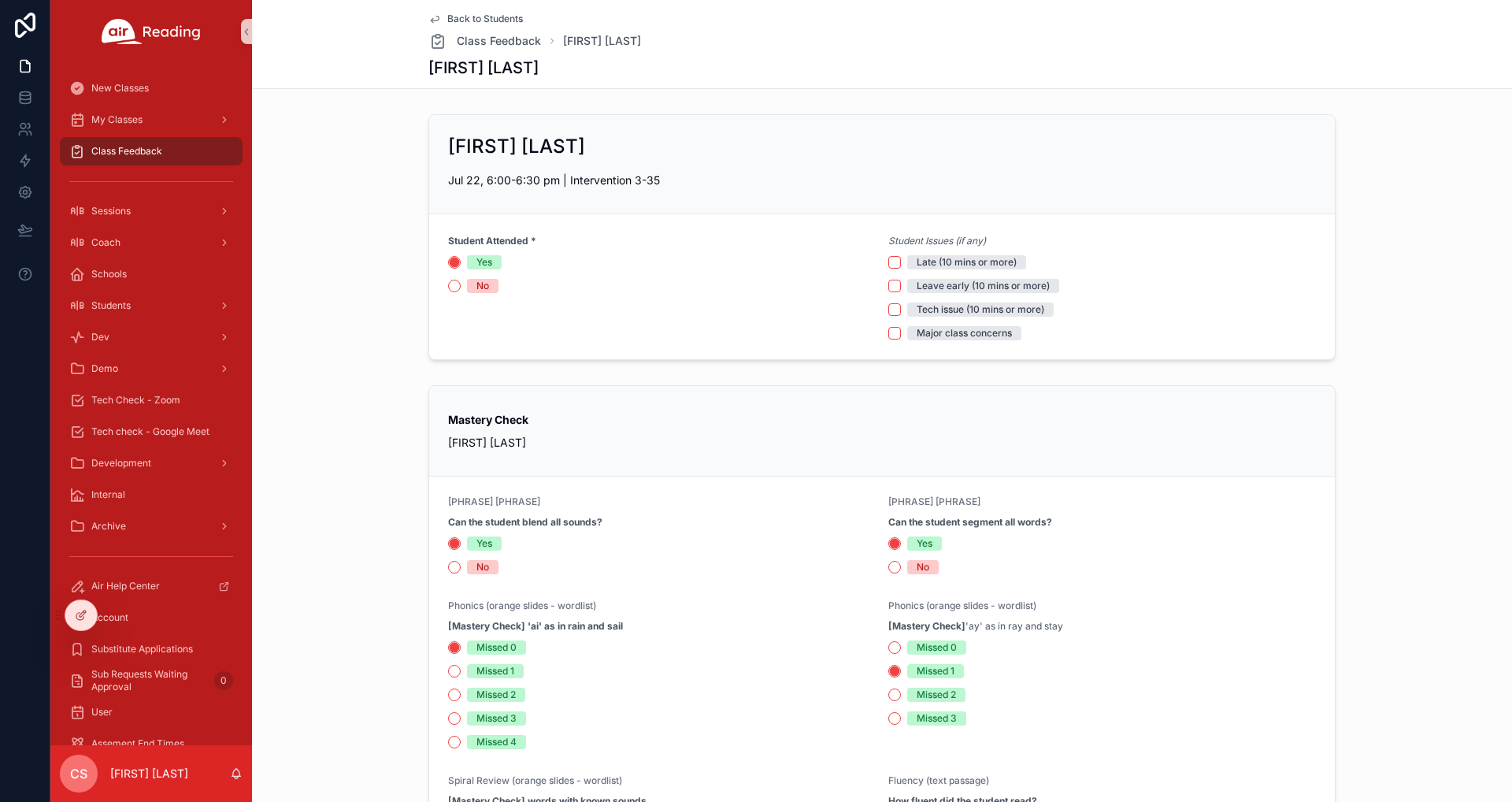 click on "Back to Students" at bounding box center [485, 19] 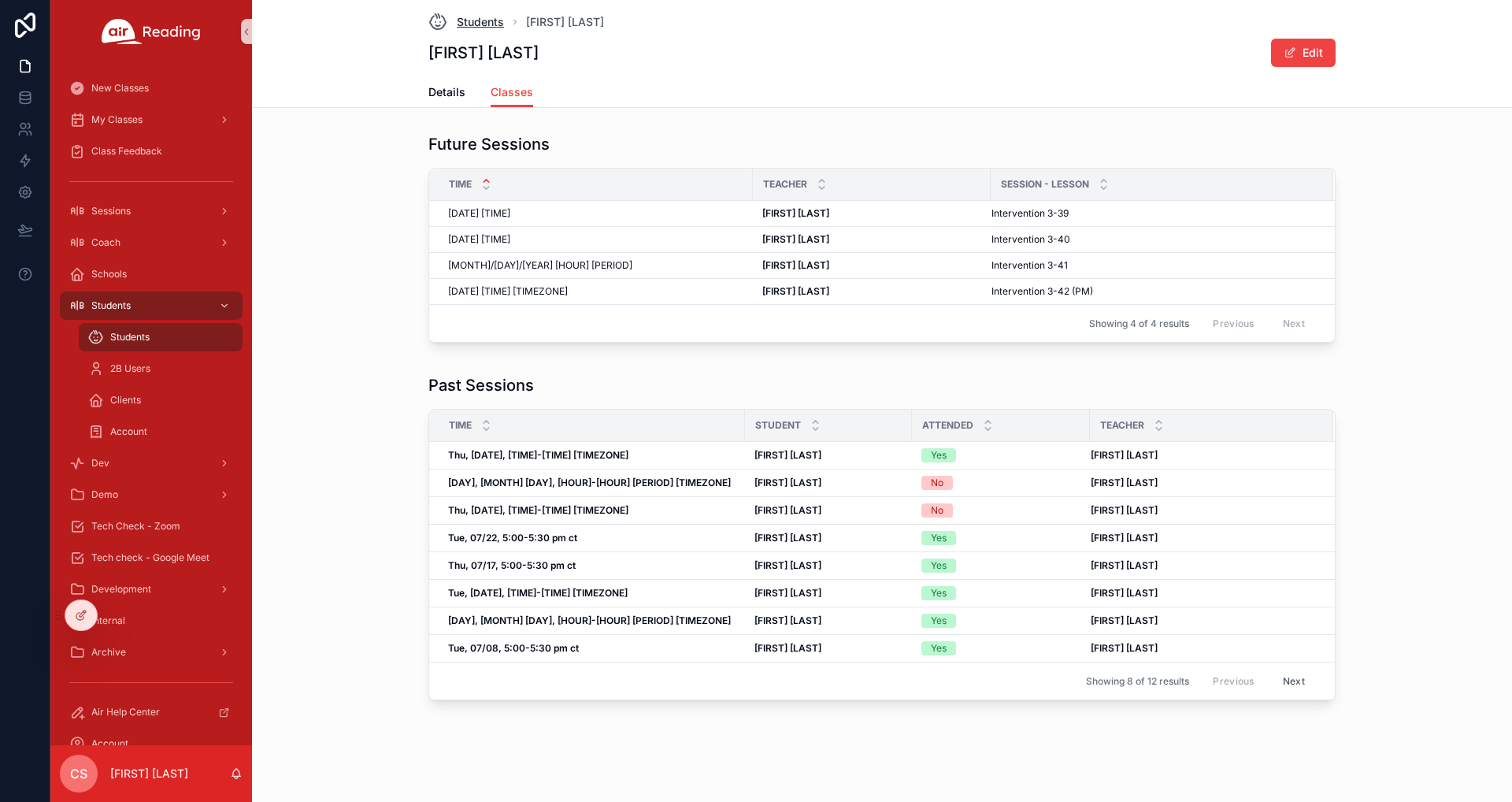 click on "Students" at bounding box center [480, 22] 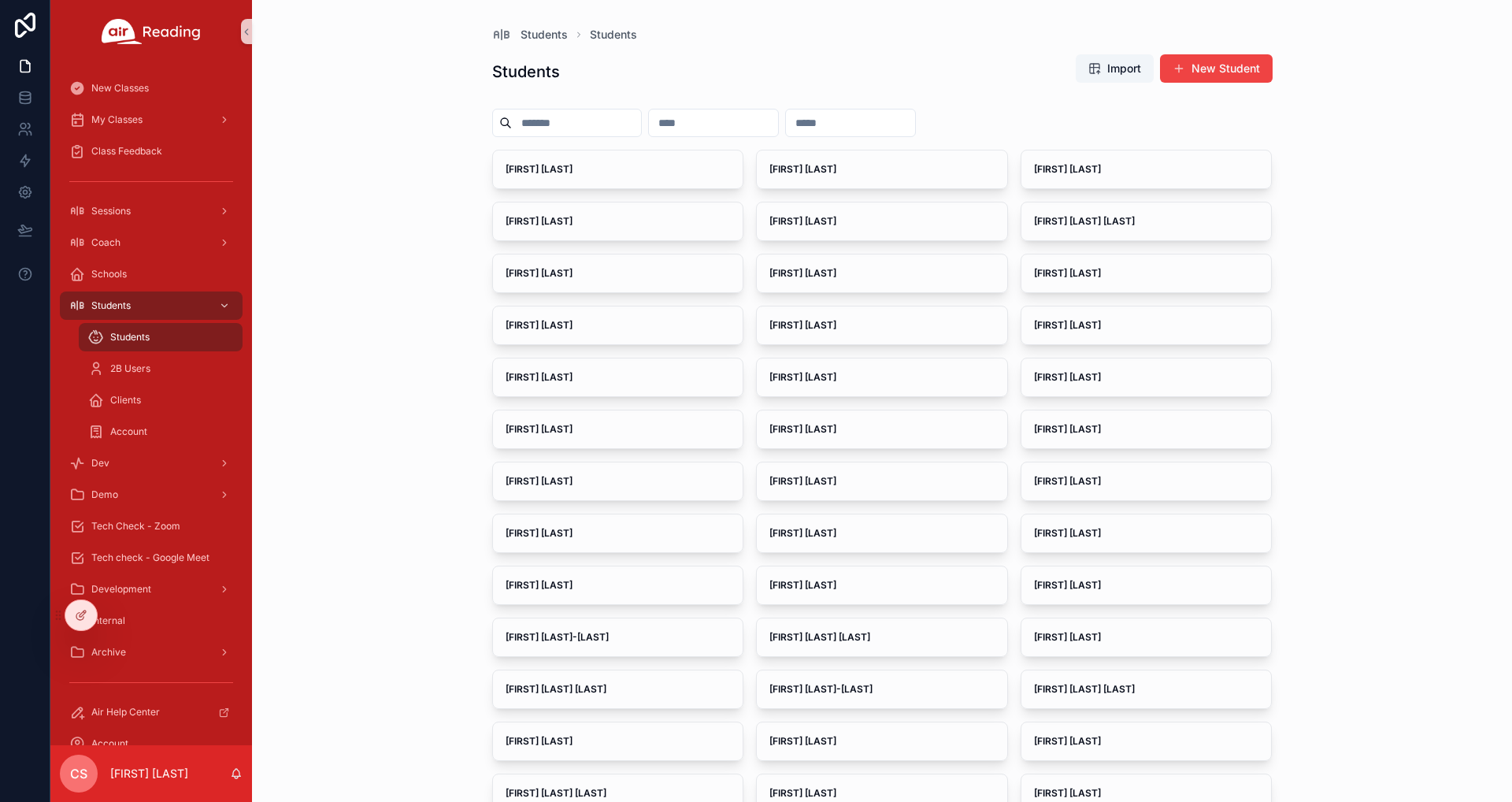 click at bounding box center [576, 123] 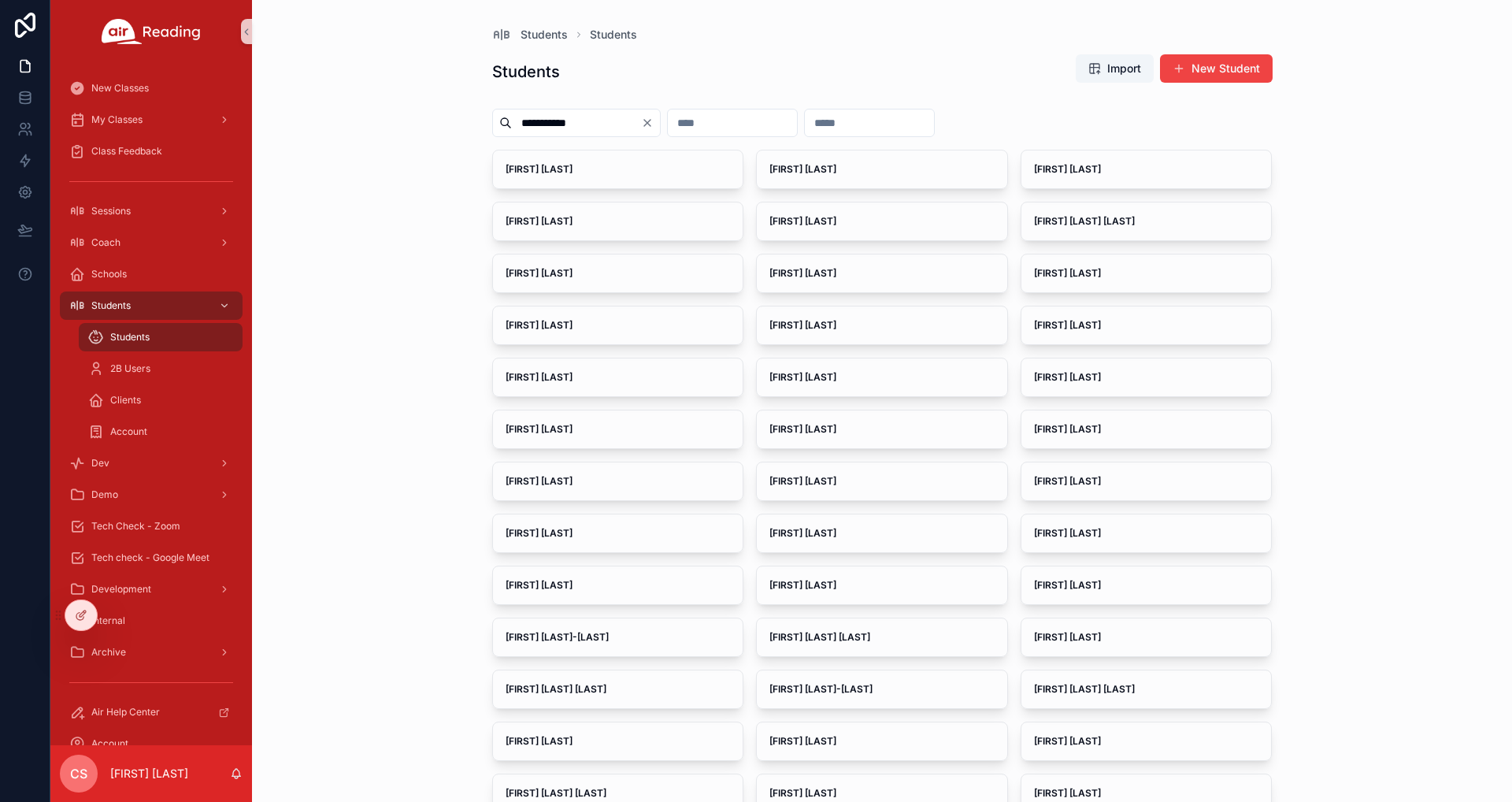 type on "**********" 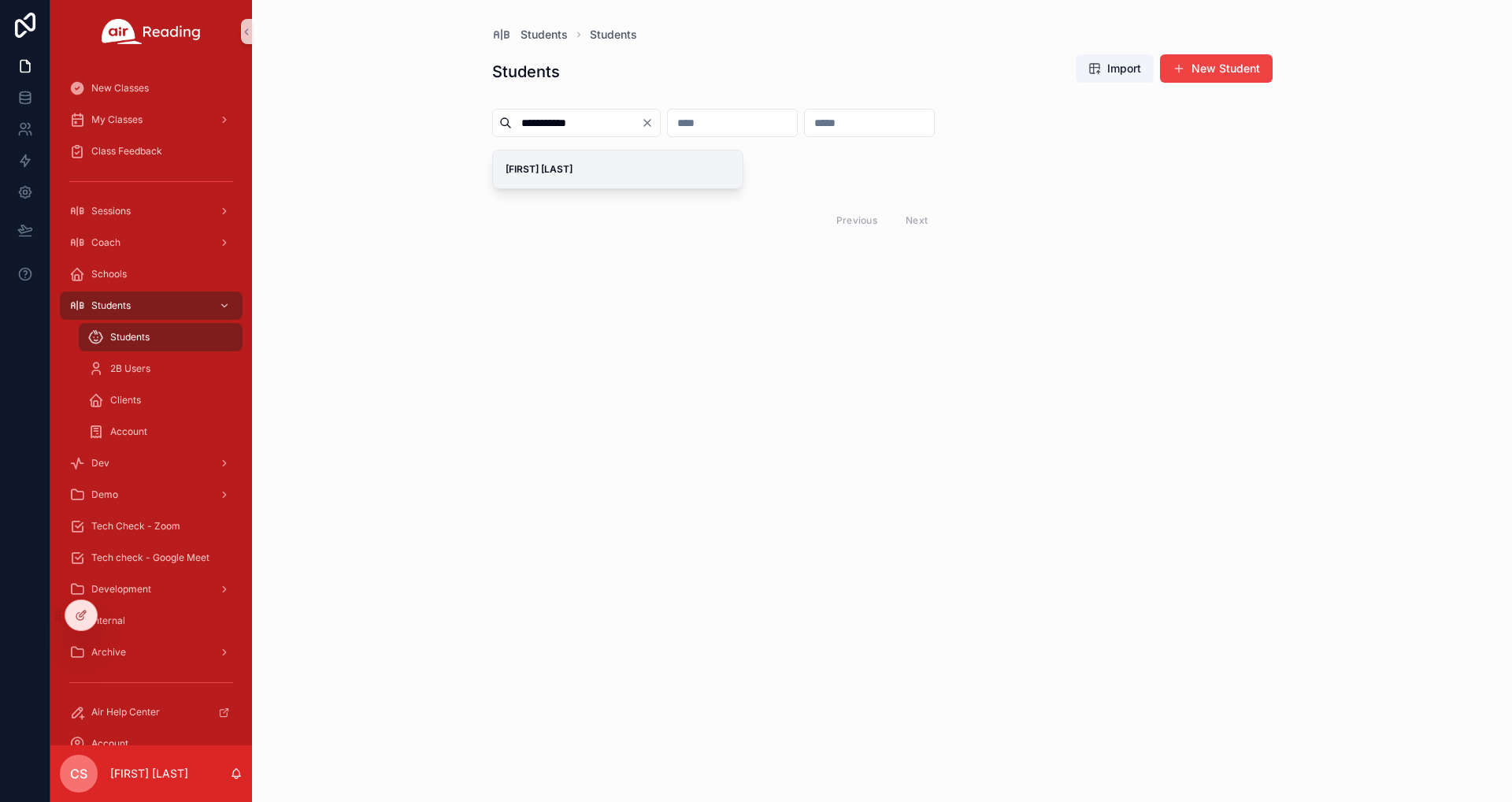 click on "[FIRST] [LAST]" at bounding box center [618, 169] 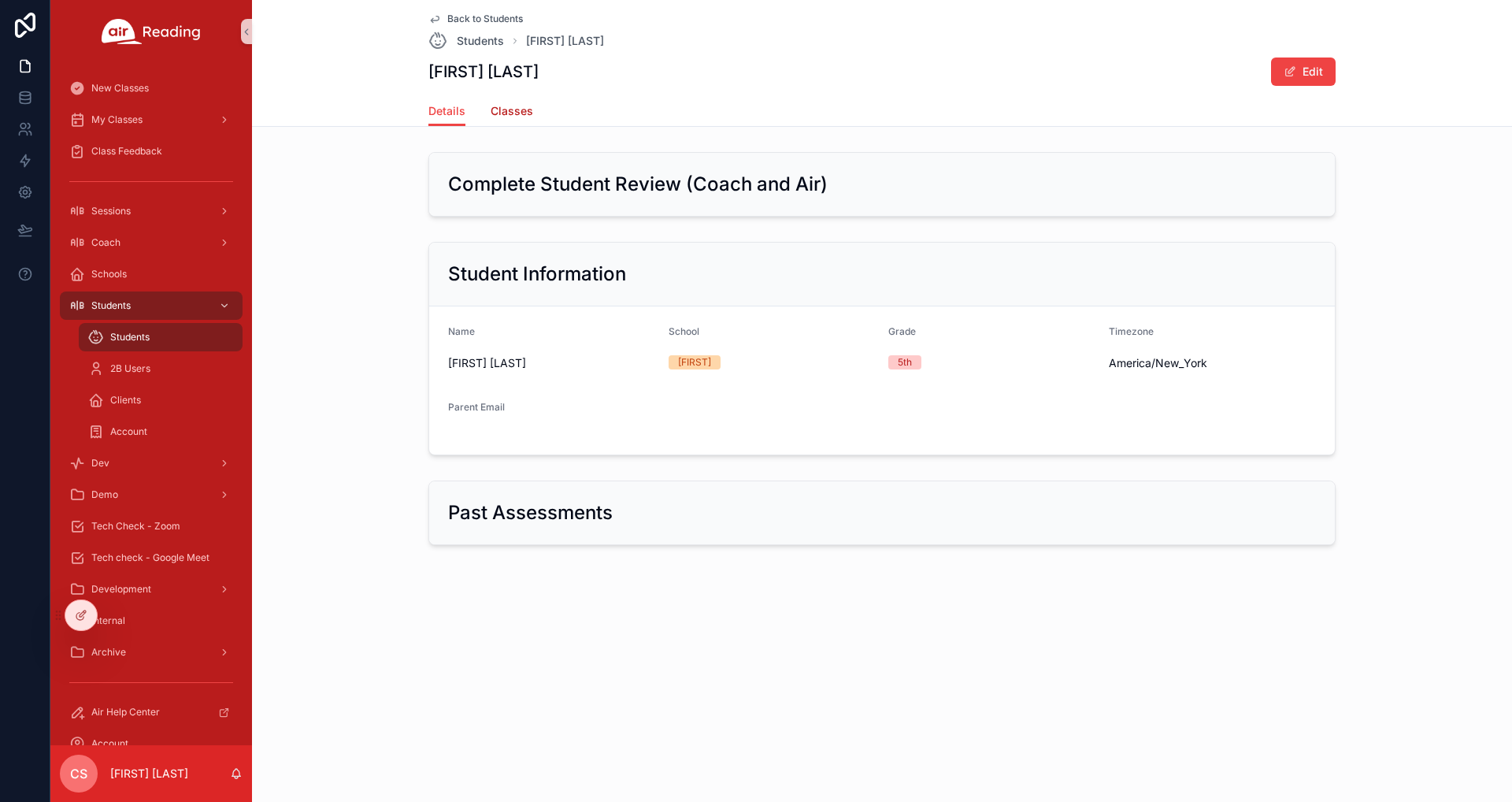 click on "Classes" at bounding box center (512, 113) 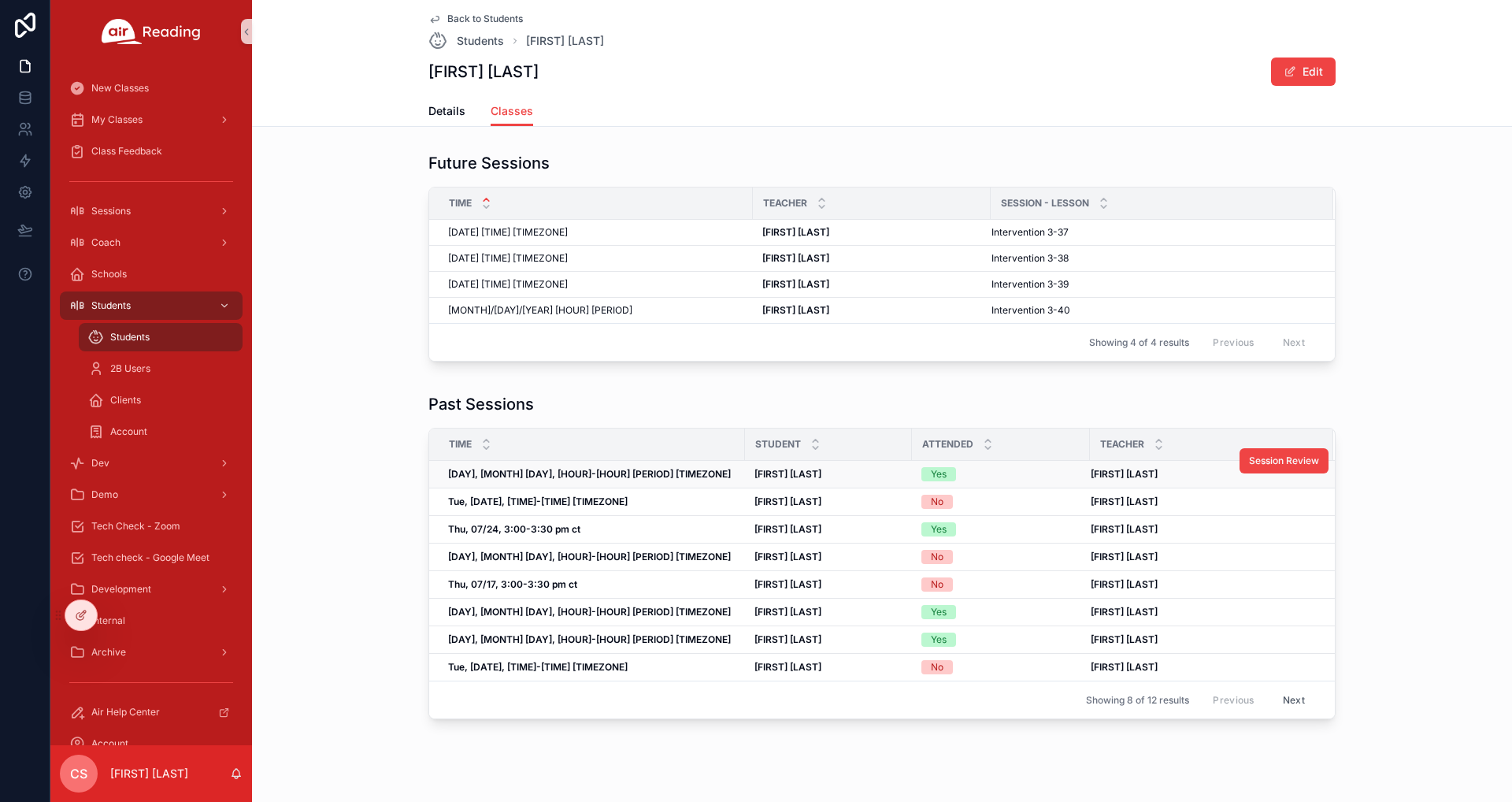 click on "Thu, 07/31, 3:00-3:30 pm ct Thu, 07/31, 3:00-3:30 pm ct" at bounding box center [591, 474] 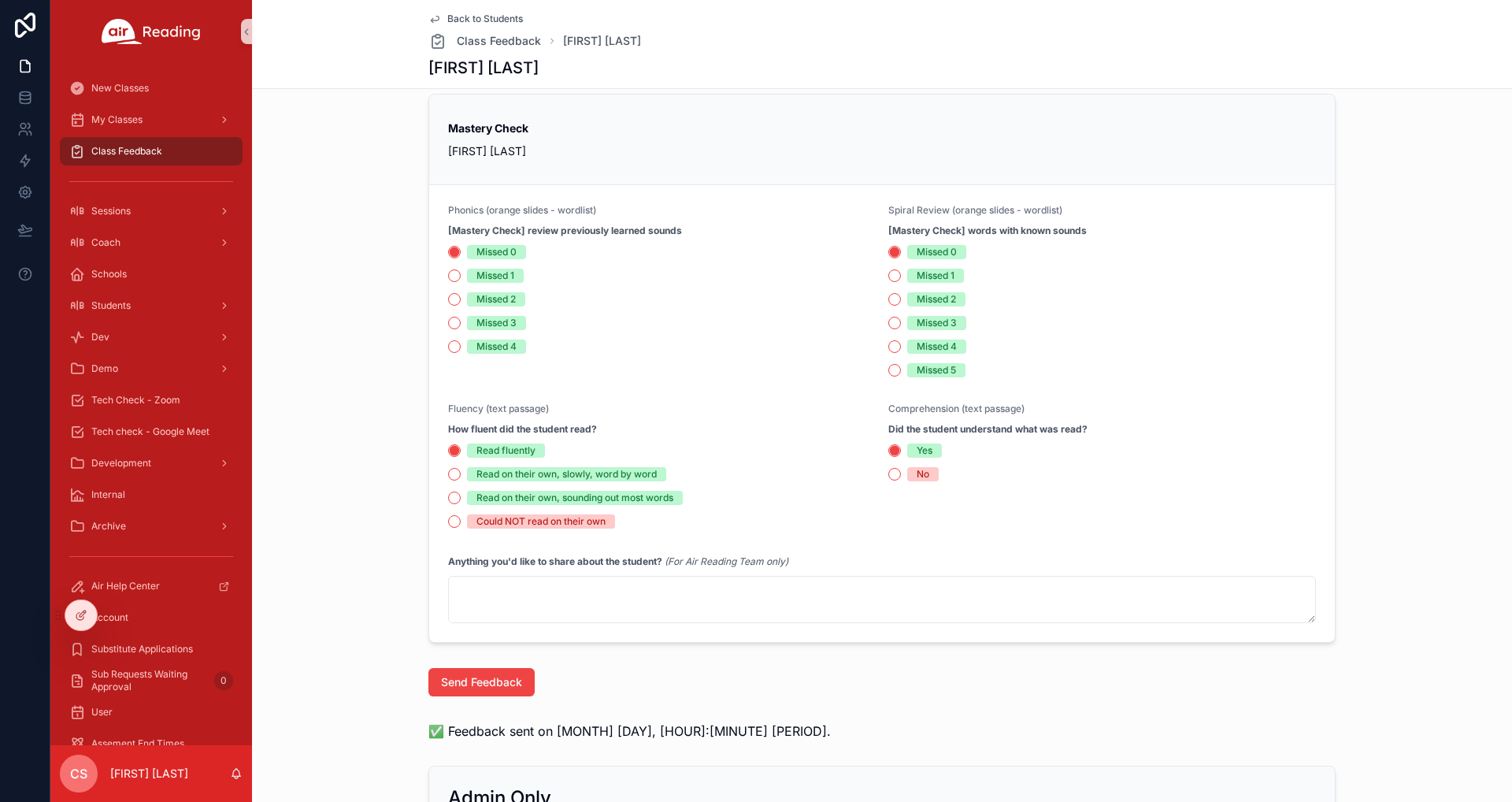 scroll, scrollTop: 745, scrollLeft: 0, axis: vertical 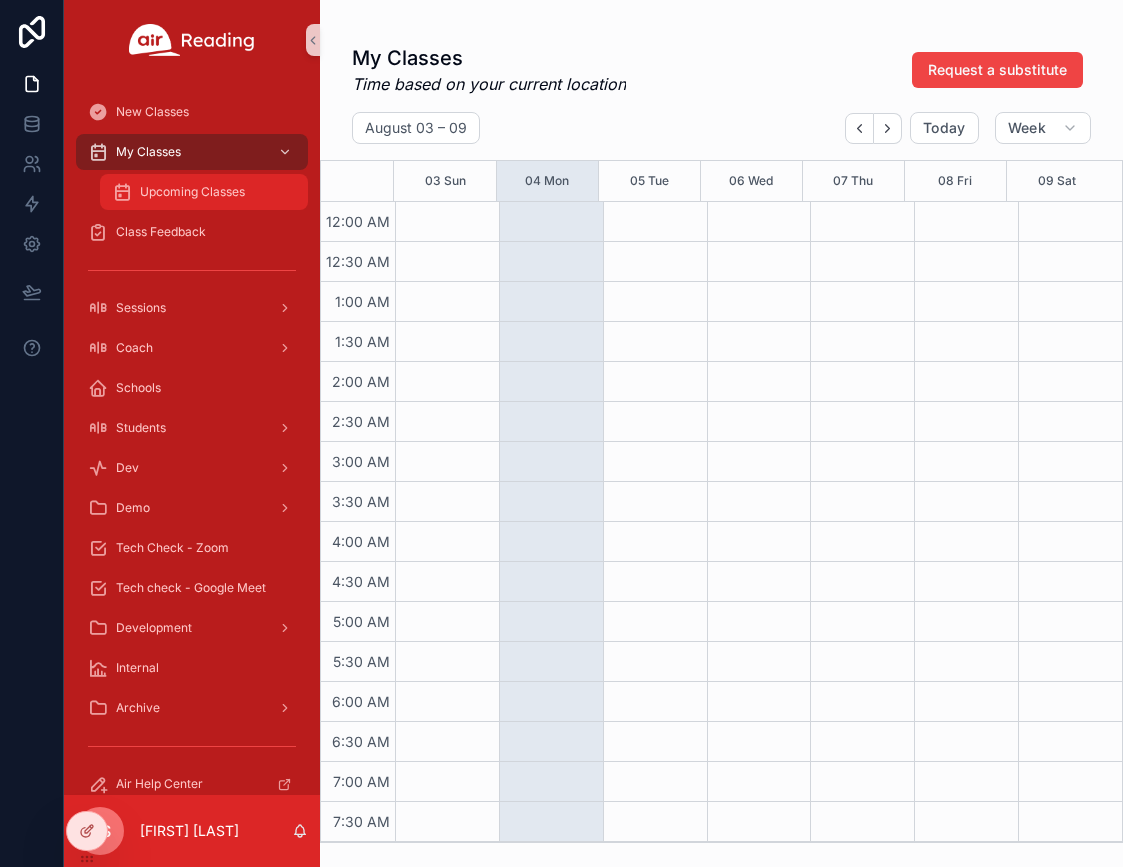 click on "Upcoming Classes" at bounding box center (192, 192) 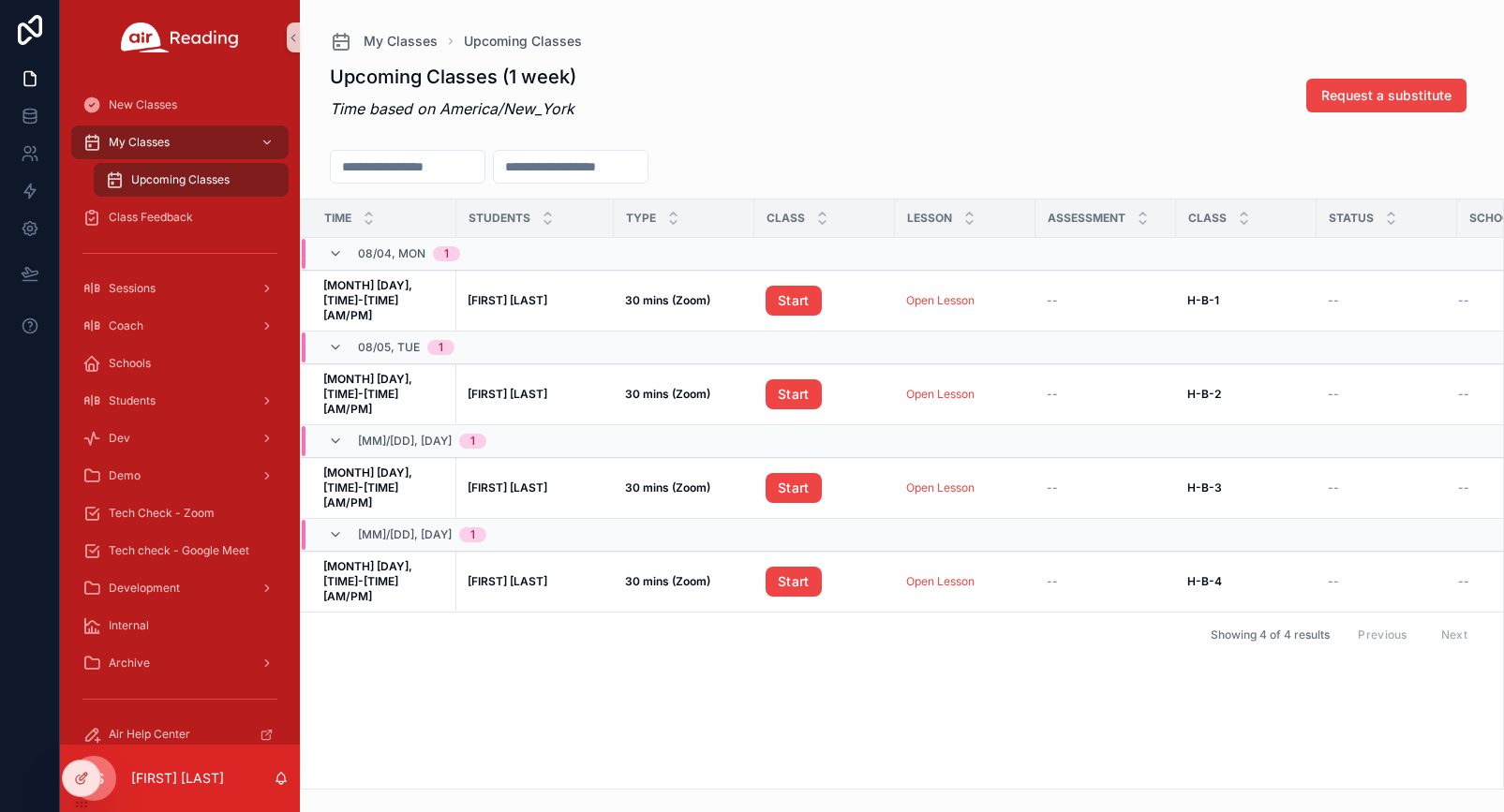 scroll, scrollTop: 0, scrollLeft: 0, axis: both 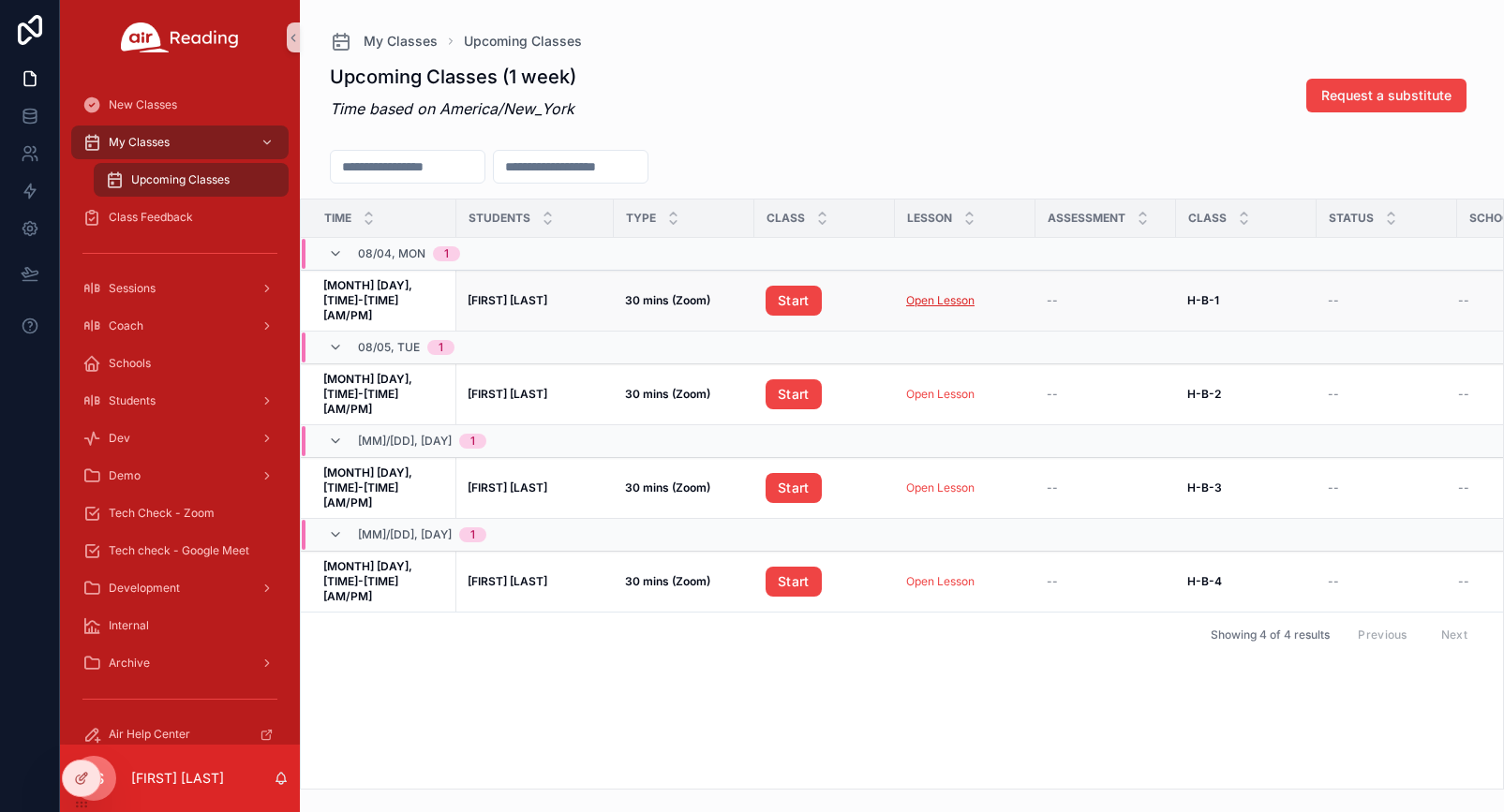 click on "Open Lesson" at bounding box center (940, 300) 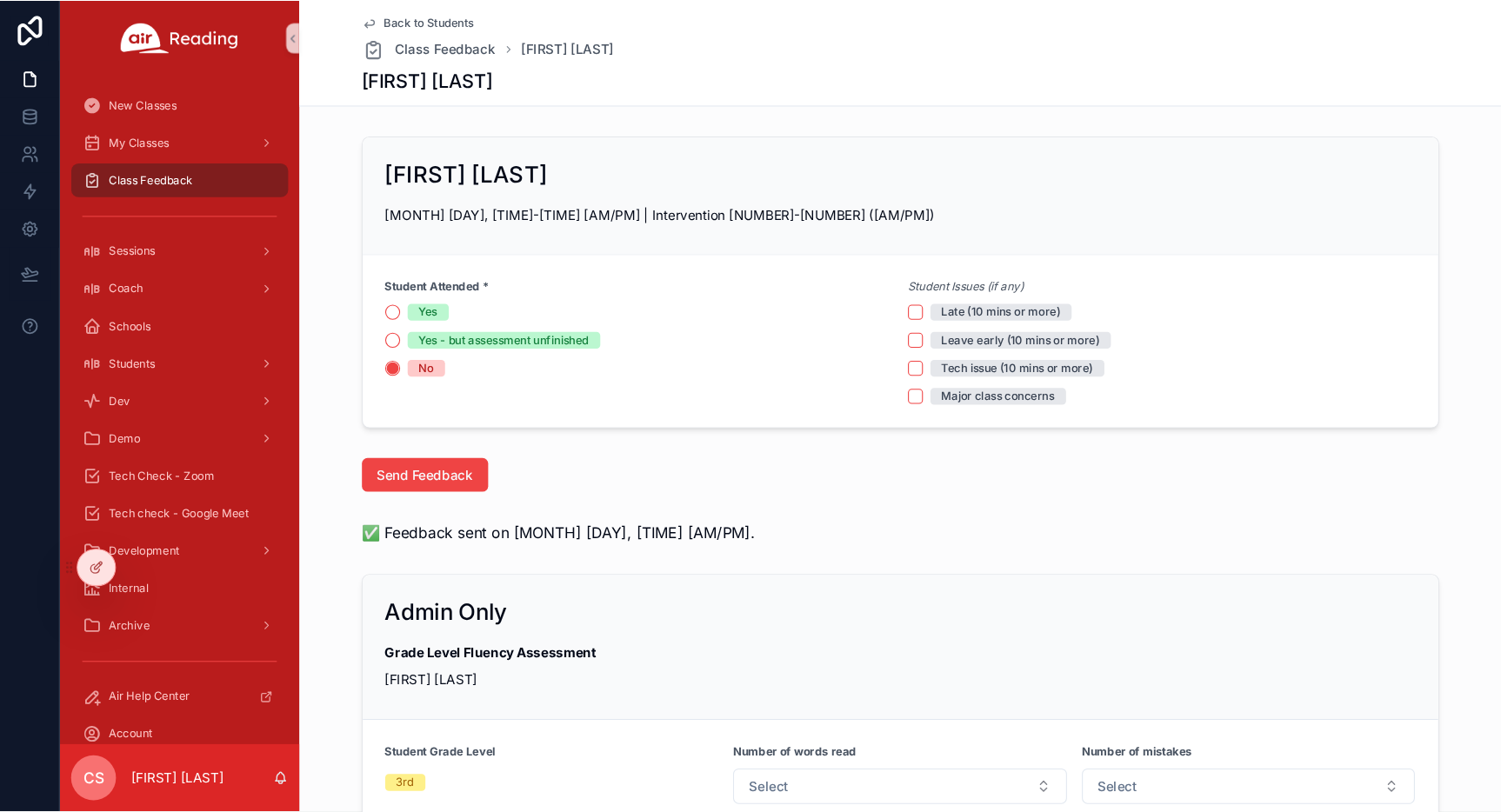 scroll, scrollTop: 0, scrollLeft: 0, axis: both 